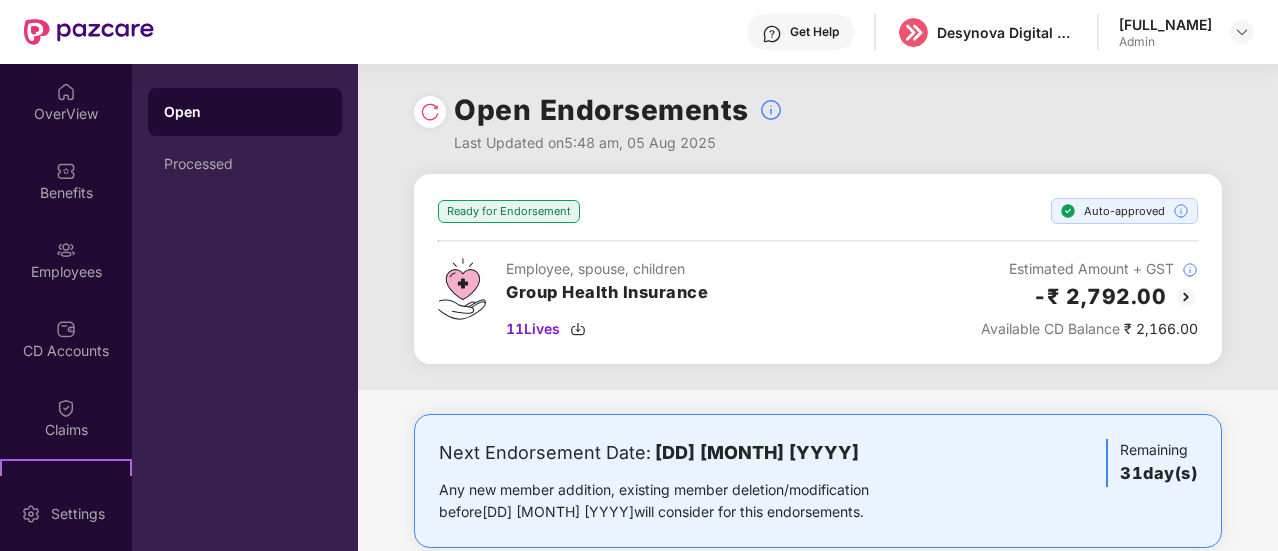 scroll, scrollTop: 0, scrollLeft: 0, axis: both 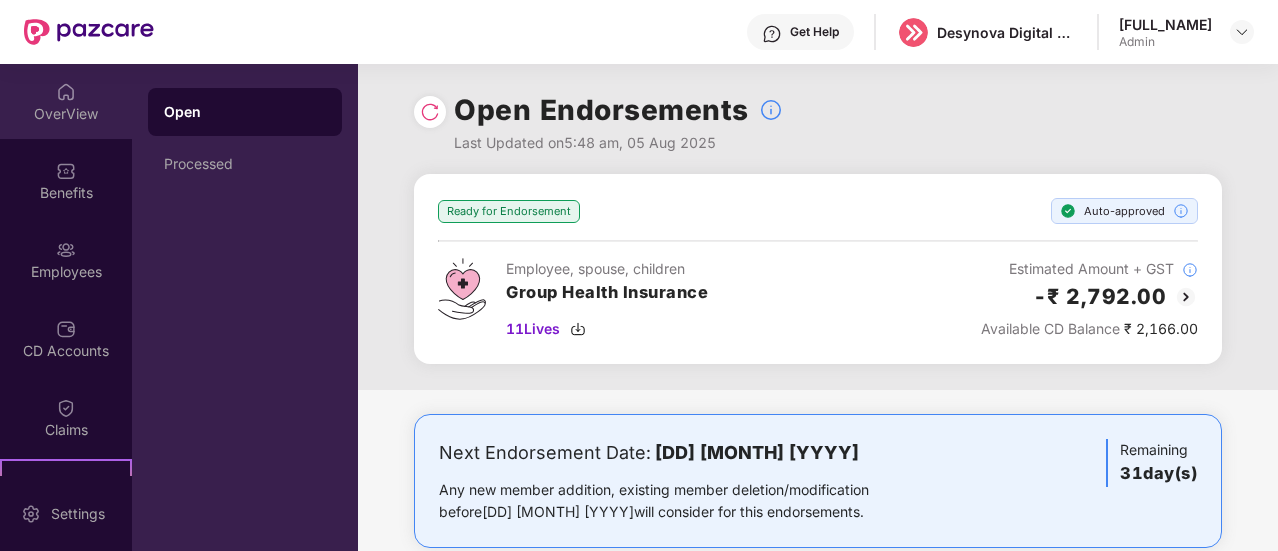 click on "OverView" at bounding box center (66, 114) 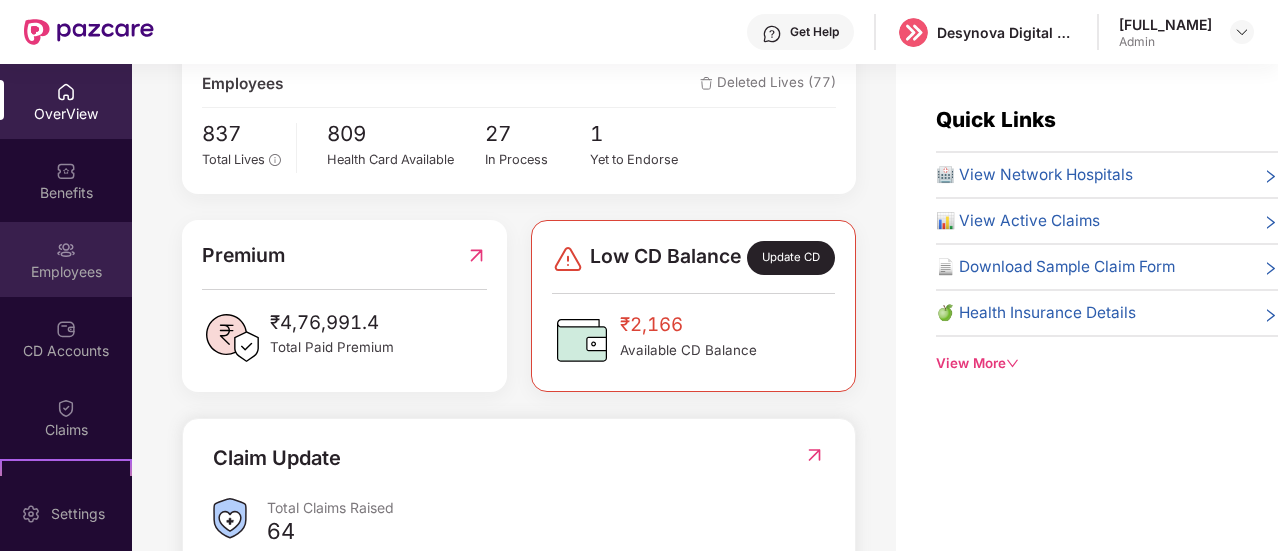 scroll, scrollTop: 400, scrollLeft: 0, axis: vertical 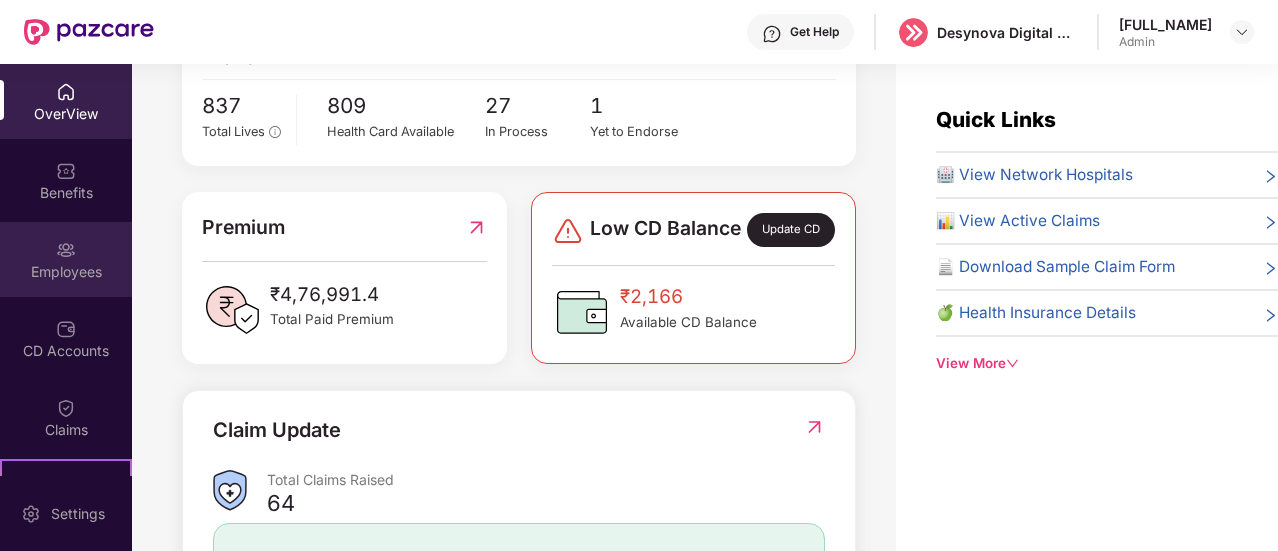 click on "Employees" at bounding box center [66, 272] 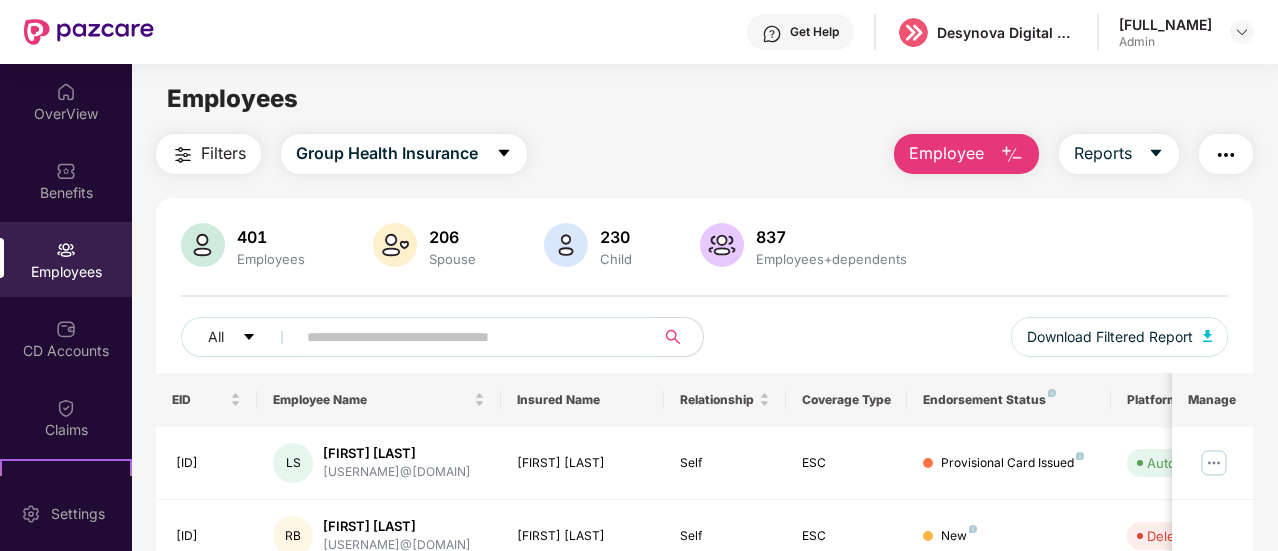 click at bounding box center [467, 337] 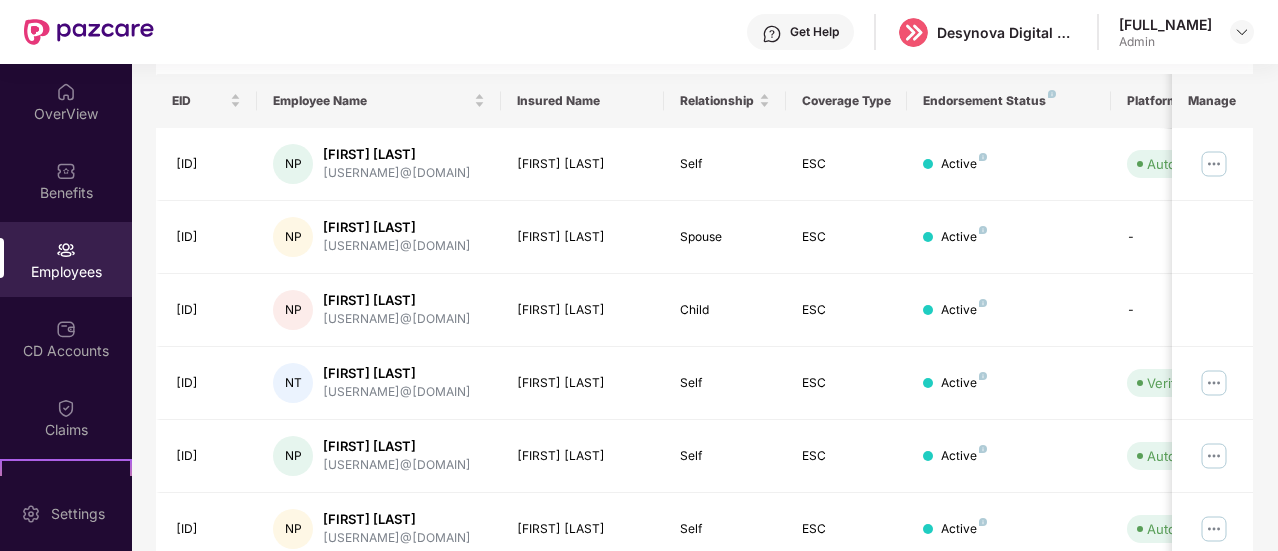 scroll, scrollTop: 300, scrollLeft: 0, axis: vertical 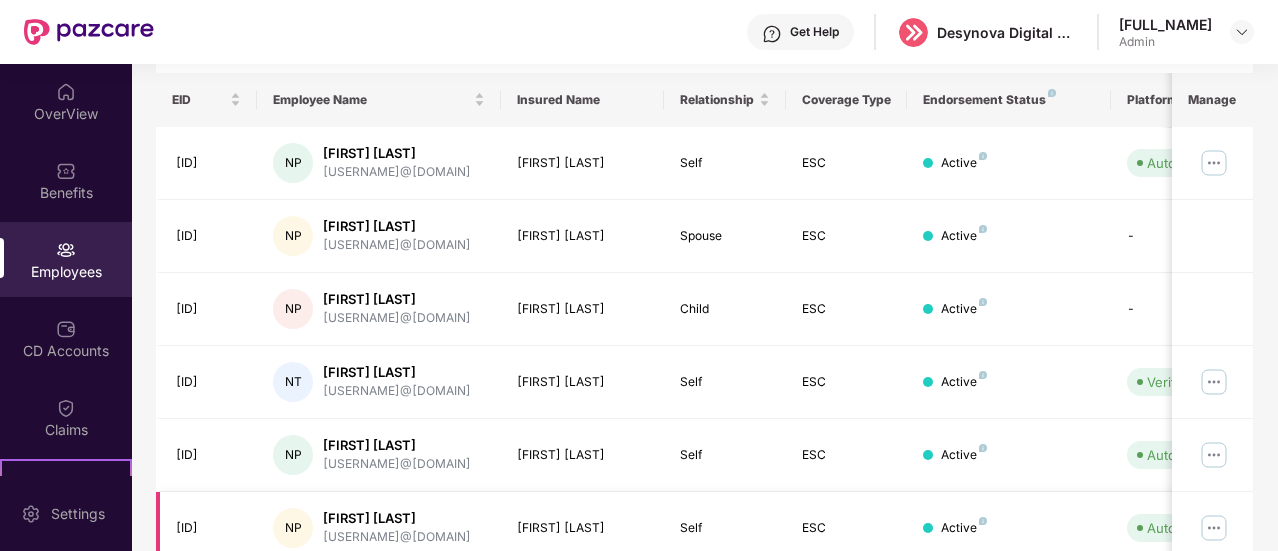 type on "******" 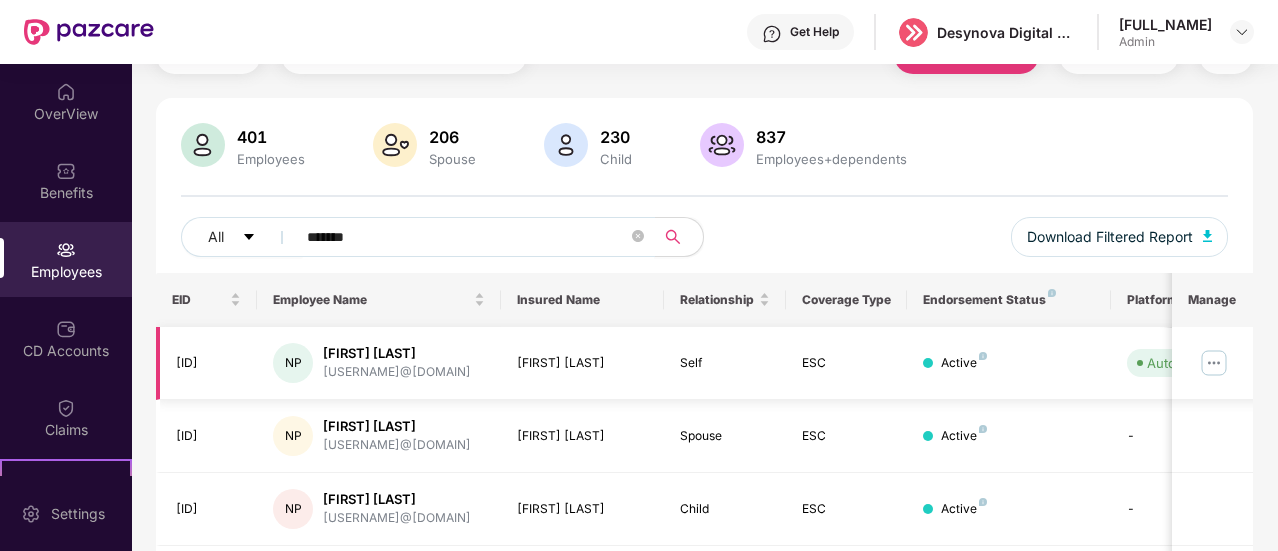 scroll, scrollTop: 400, scrollLeft: 0, axis: vertical 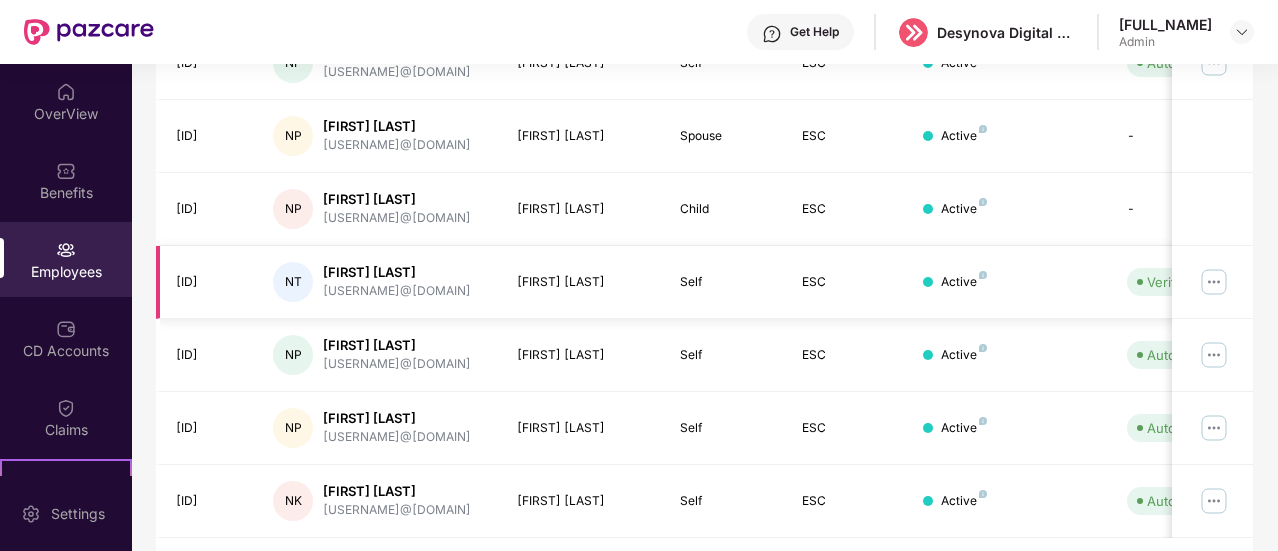 click at bounding box center (1214, 282) 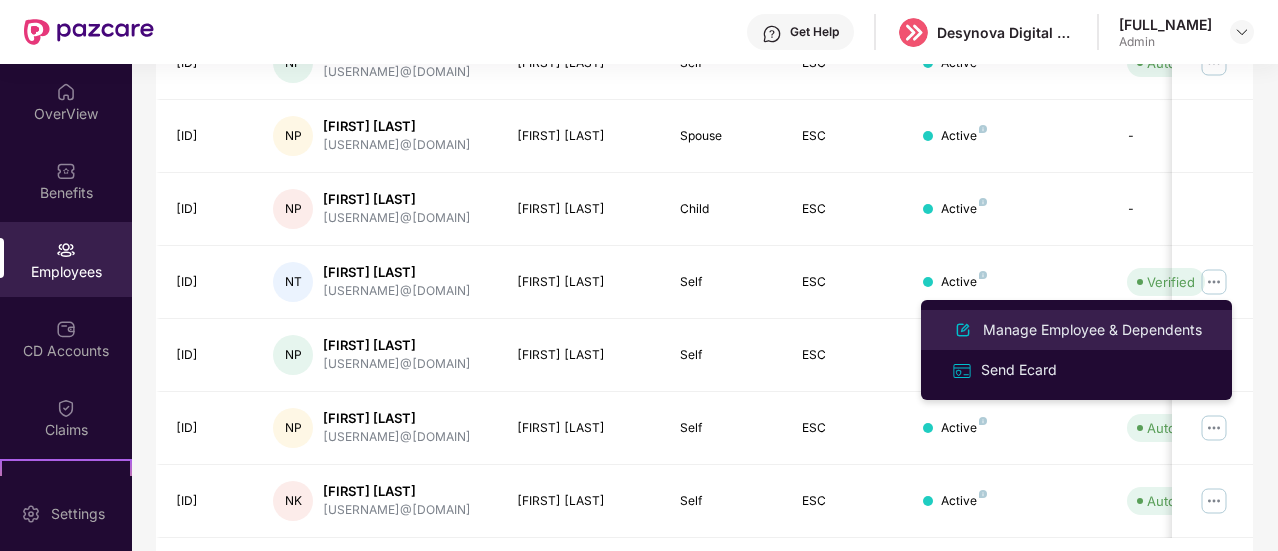 click on "Manage Employee & Dependents" at bounding box center [1092, 330] 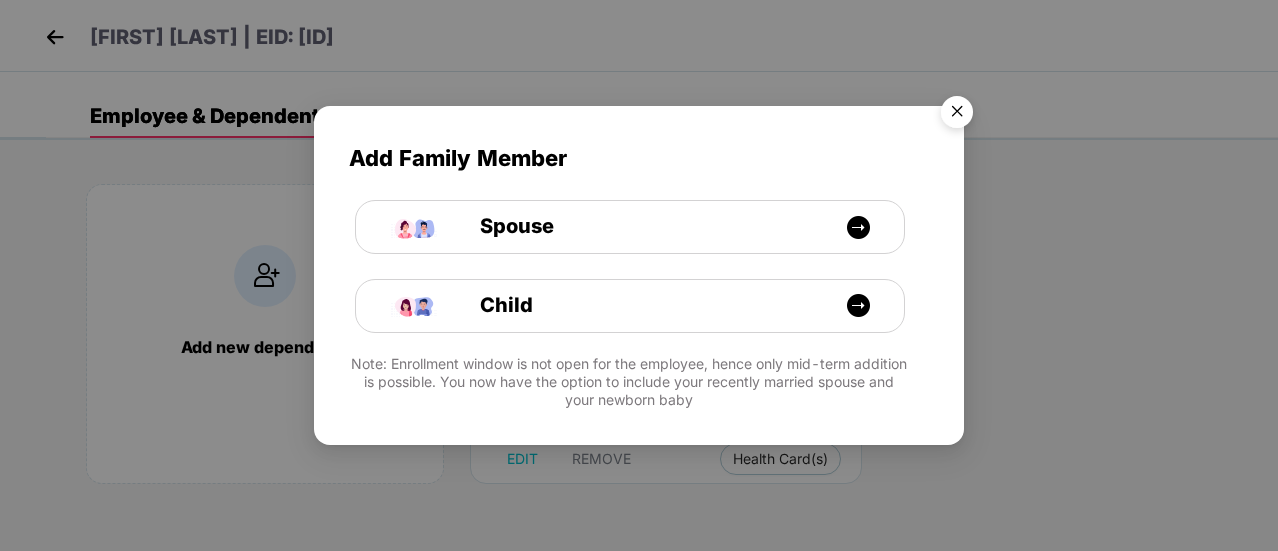 click at bounding box center (957, 115) 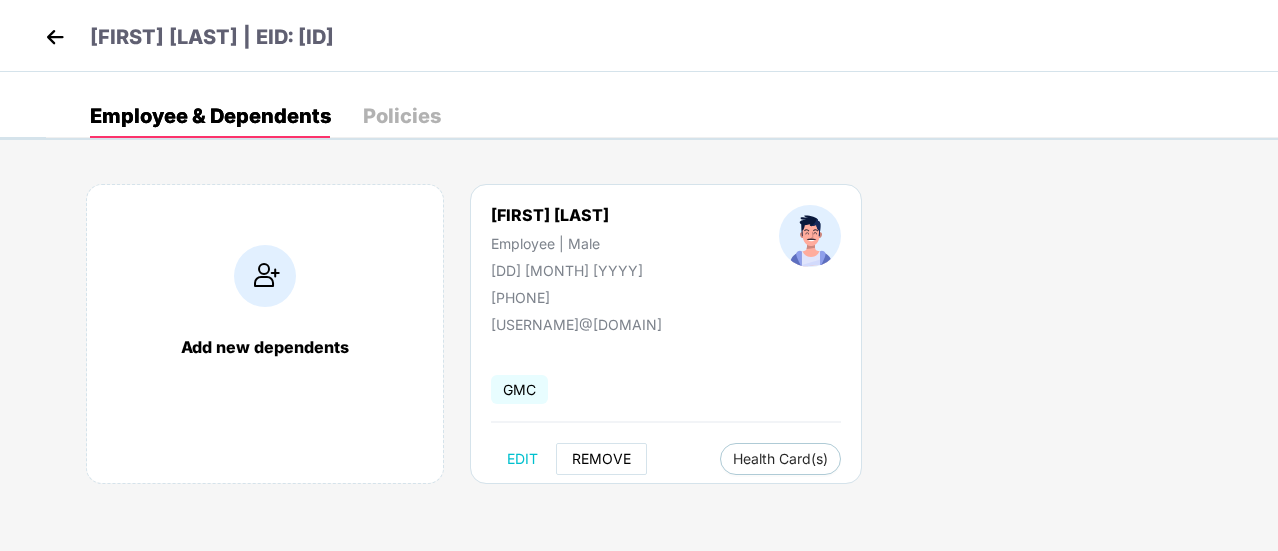 click on "REMOVE" at bounding box center (601, 459) 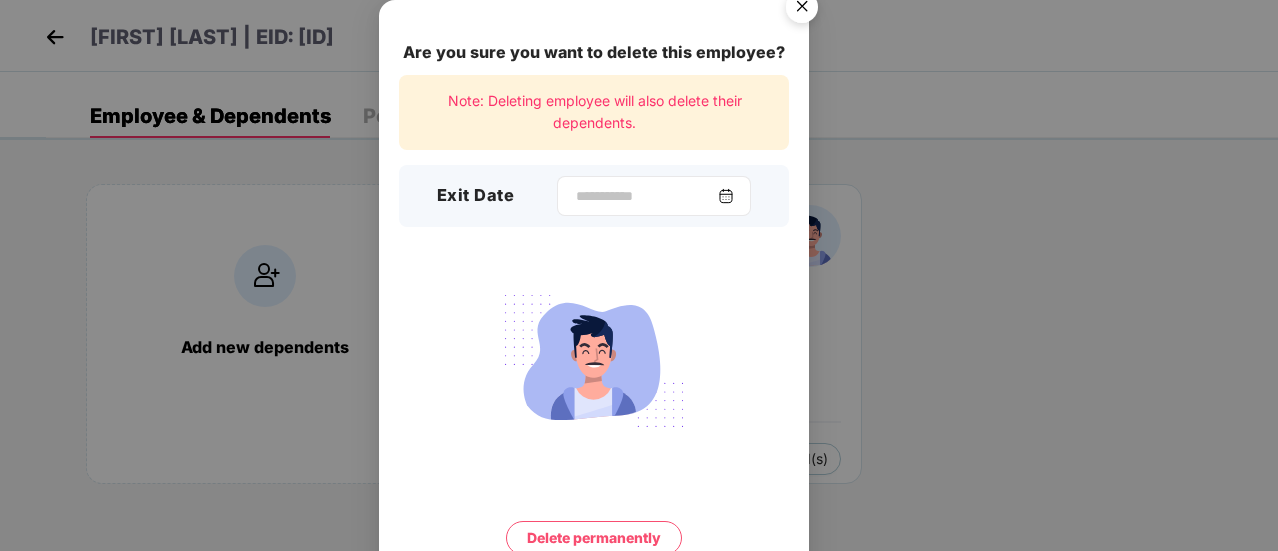 click at bounding box center (726, 196) 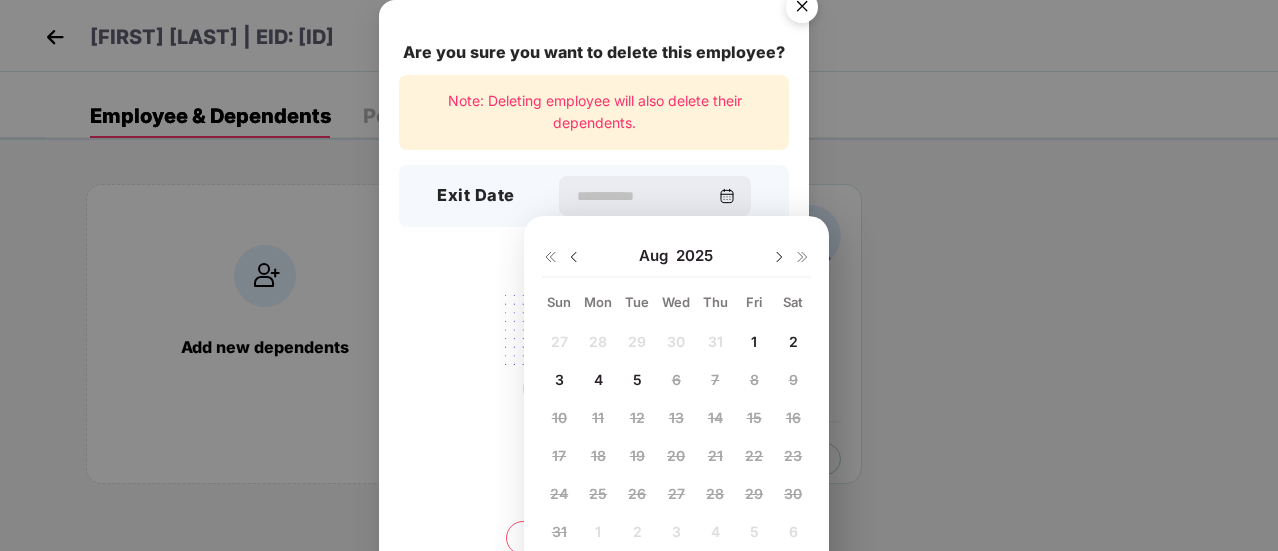 click on "5" at bounding box center (637, 379) 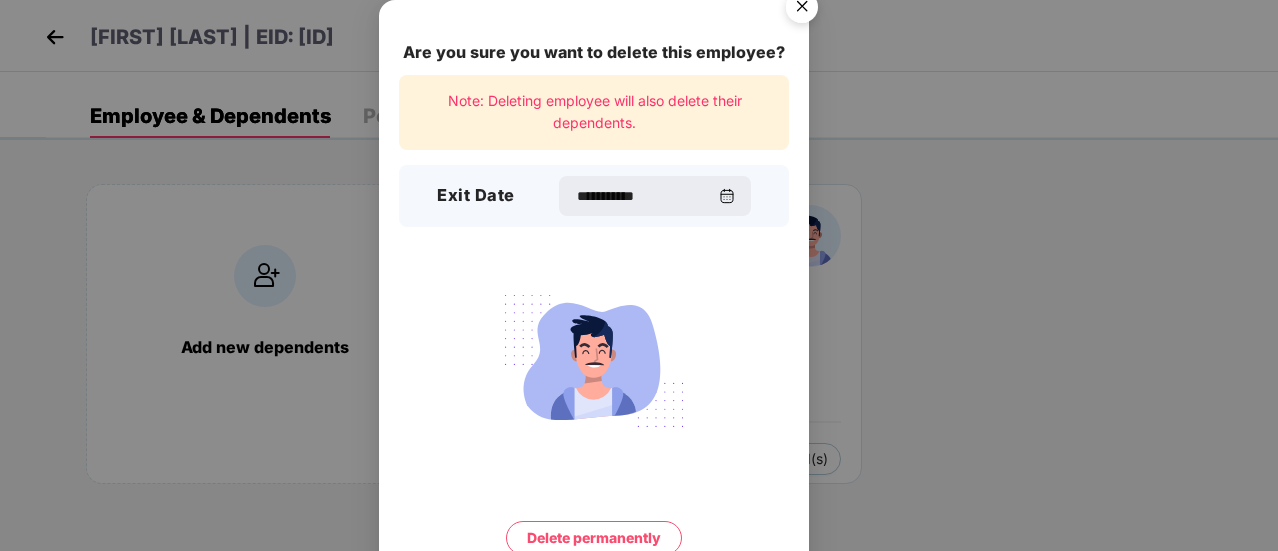 click on "Delete permanently" at bounding box center [594, 538] 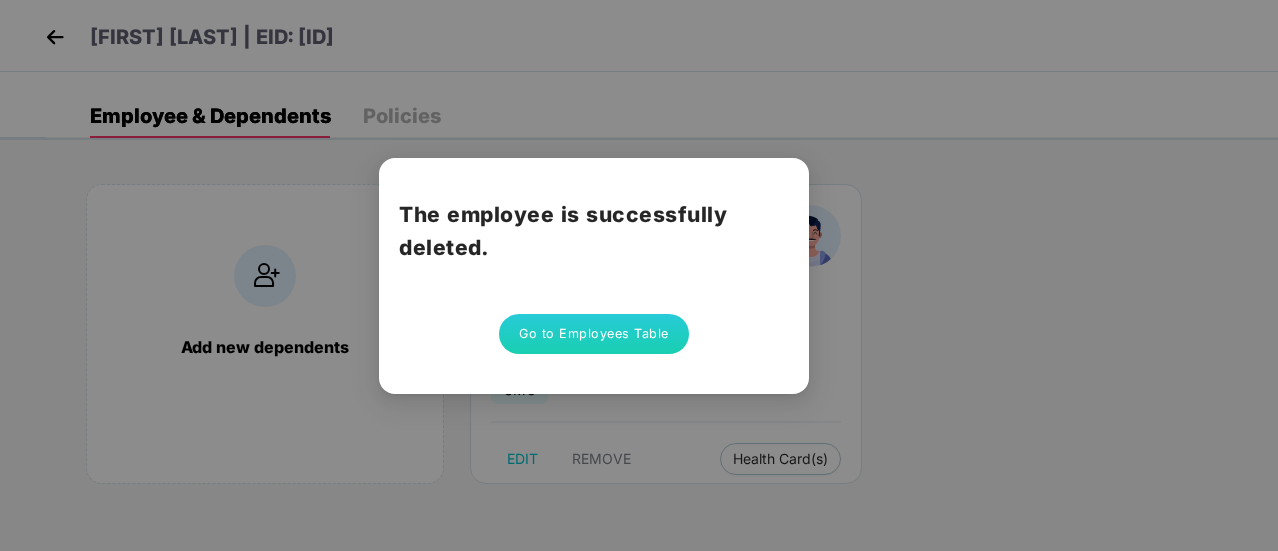 click on "Go to Employees Table" at bounding box center [594, 334] 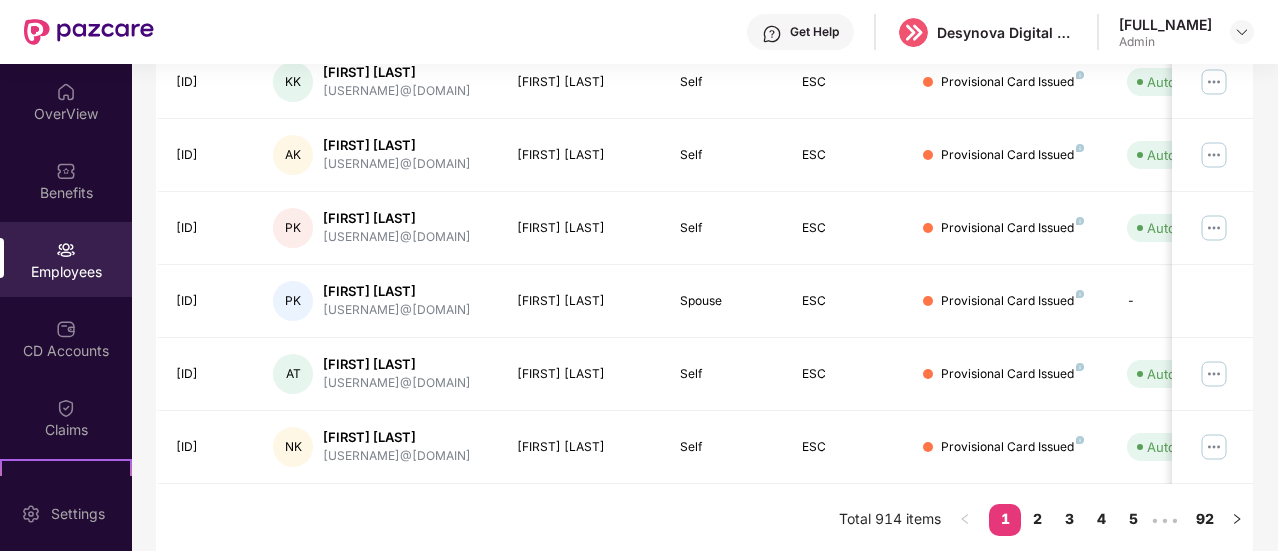 scroll, scrollTop: 0, scrollLeft: 0, axis: both 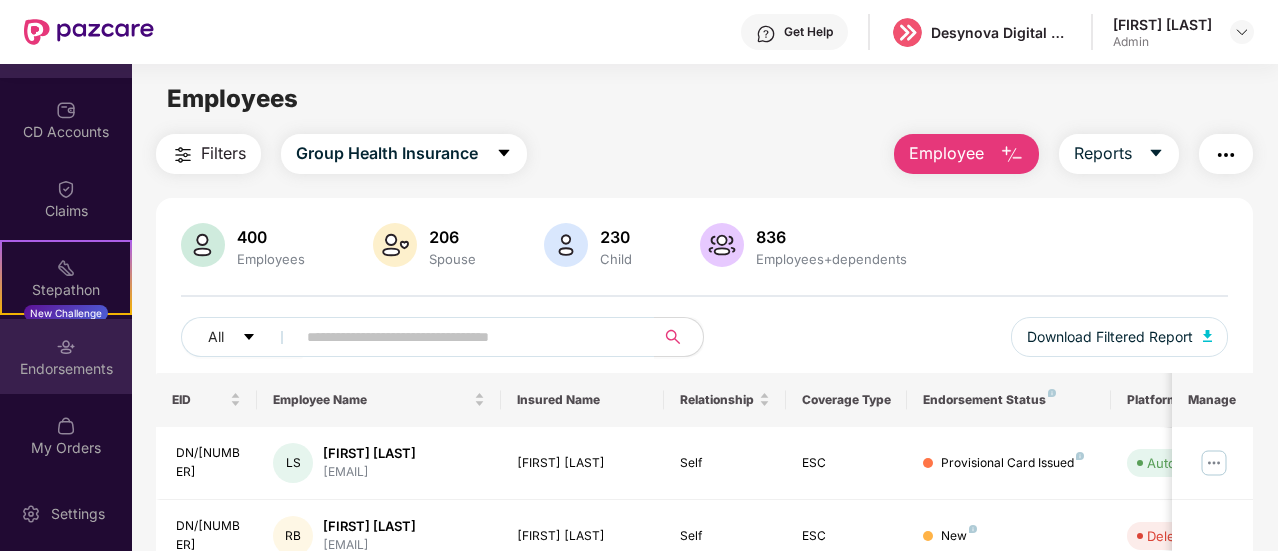 click on "Endorsements" at bounding box center [66, 369] 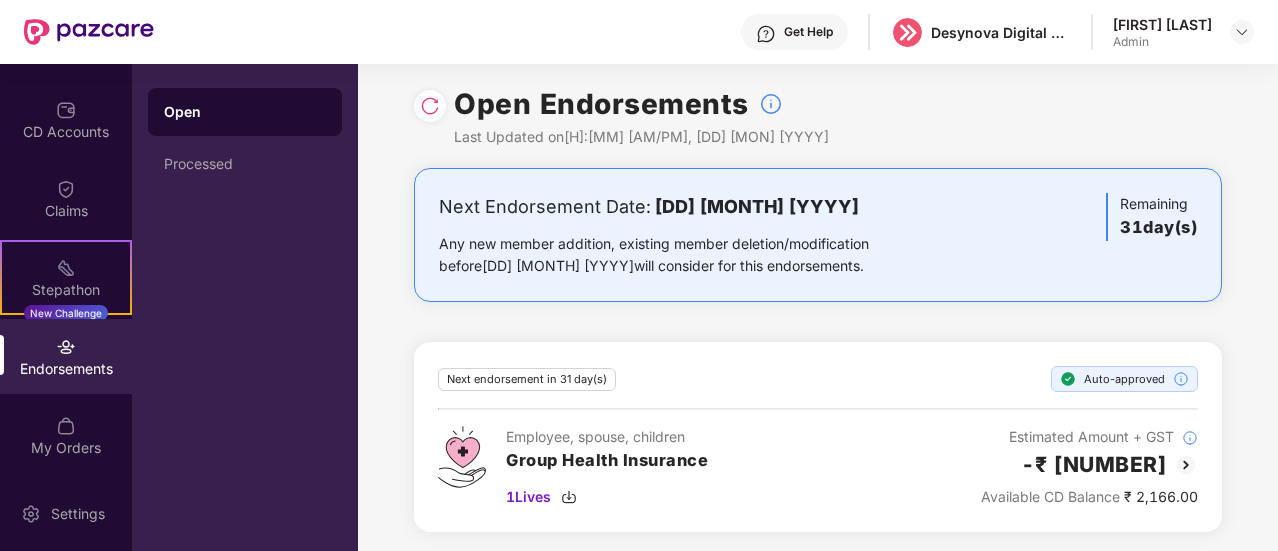 scroll, scrollTop: 8, scrollLeft: 0, axis: vertical 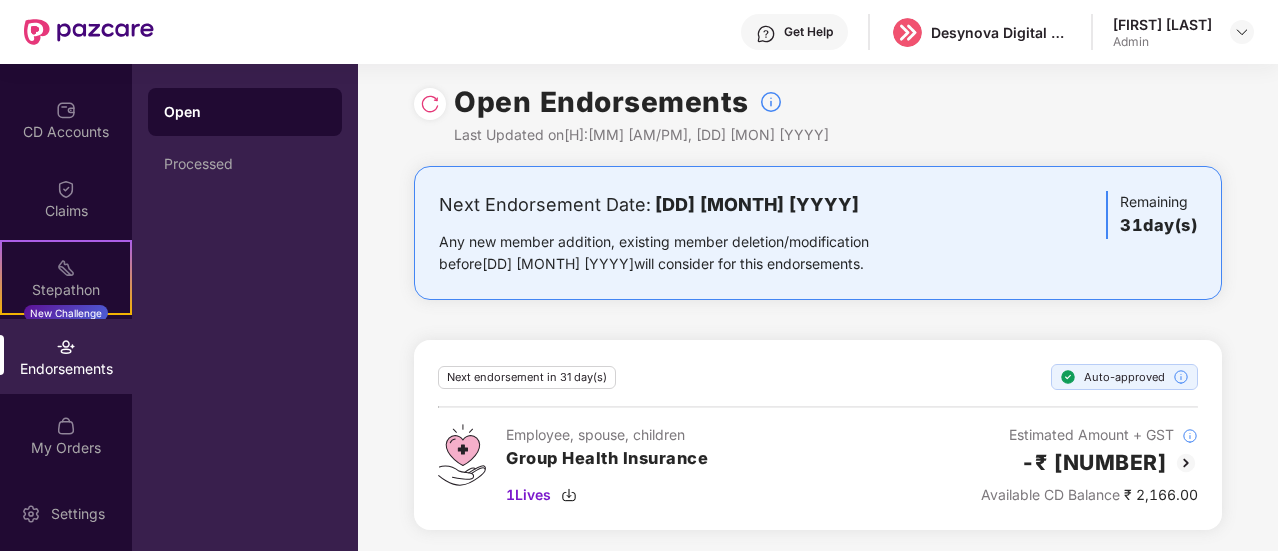 click at bounding box center (430, 104) 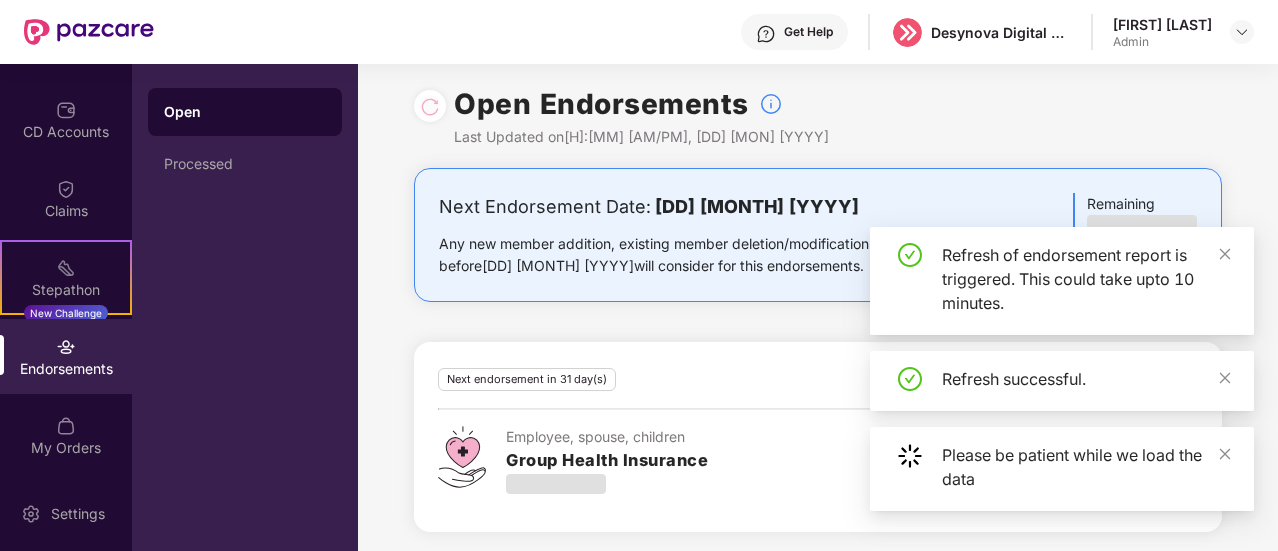 scroll, scrollTop: 8, scrollLeft: 0, axis: vertical 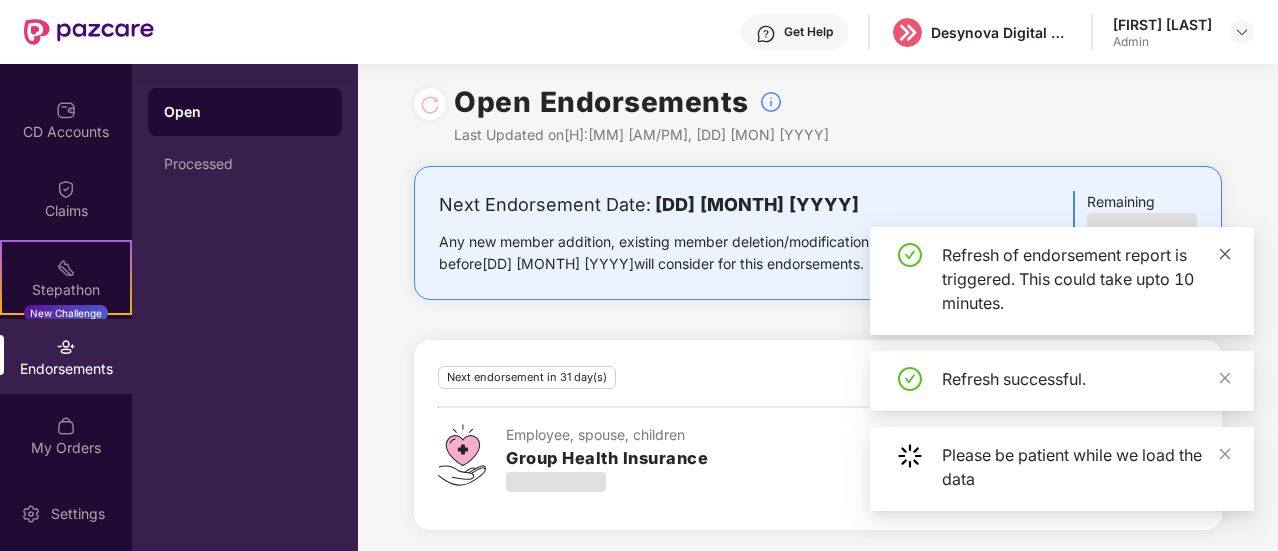 click 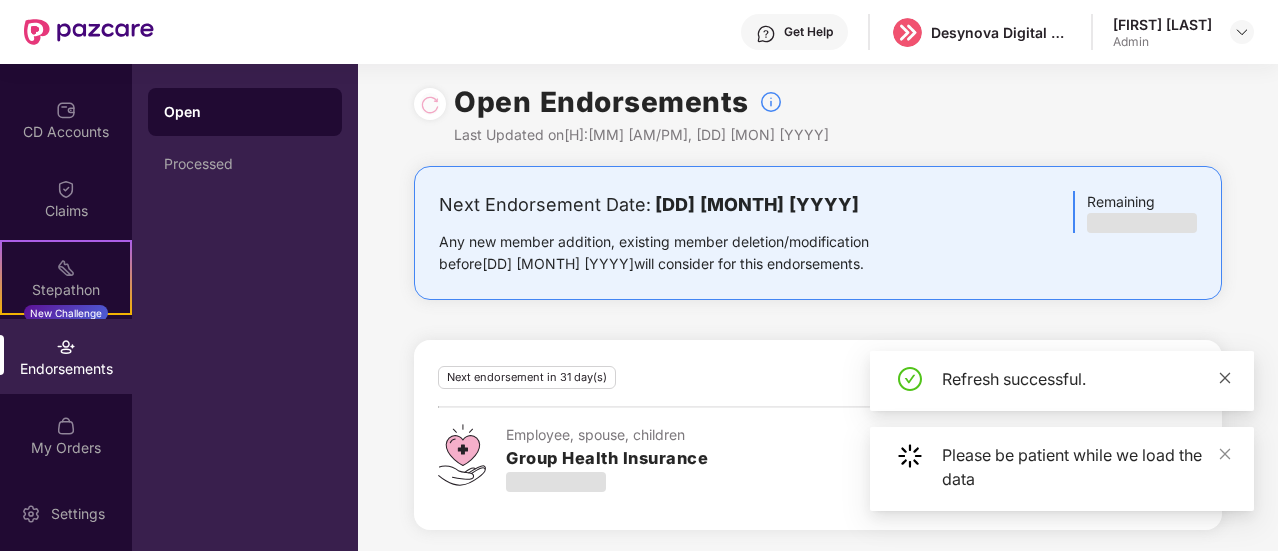 click 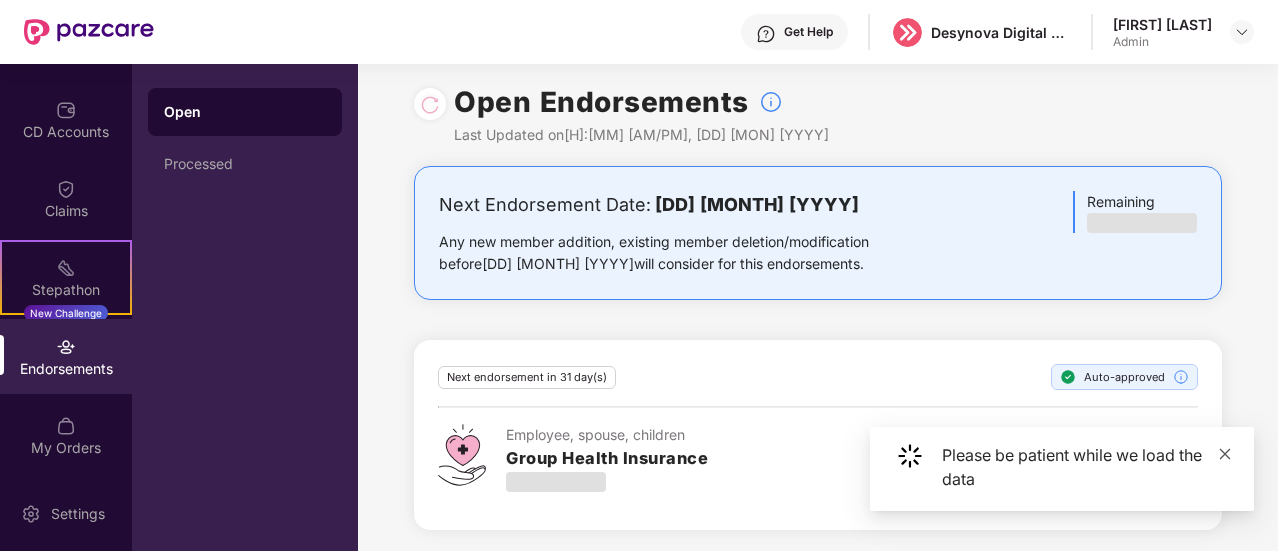 click 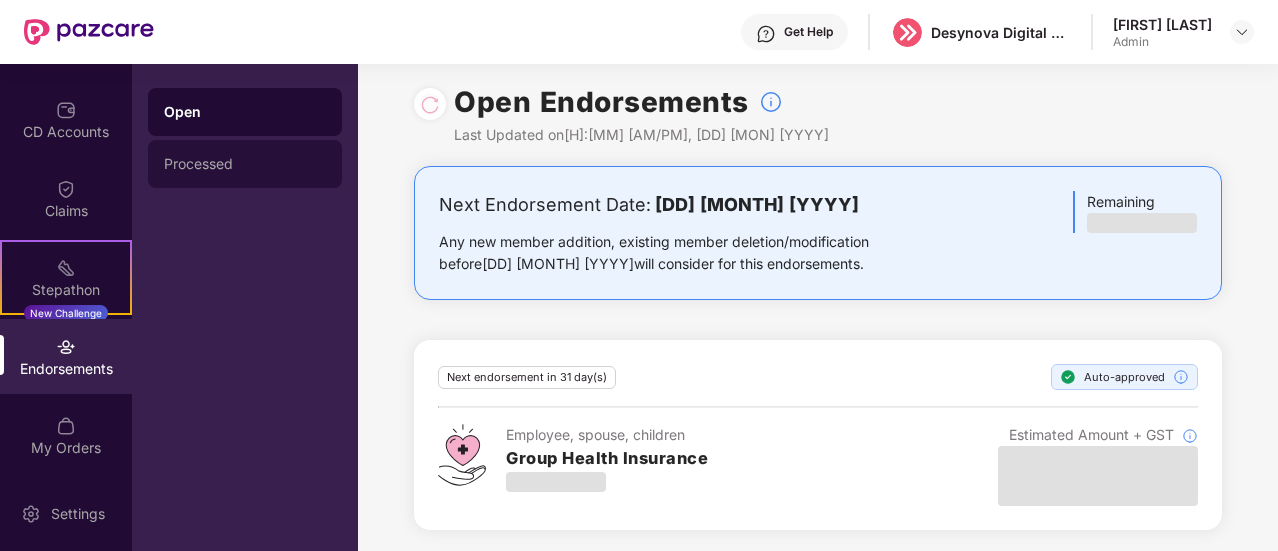 click on "Processed" at bounding box center [245, 164] 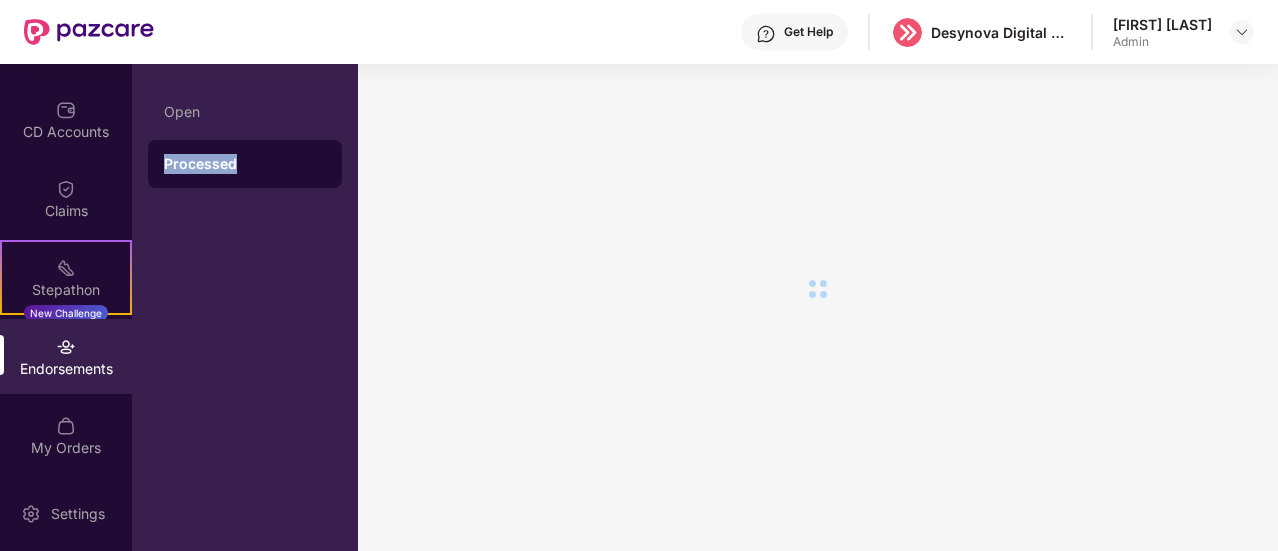 click on "Processed" at bounding box center [245, 164] 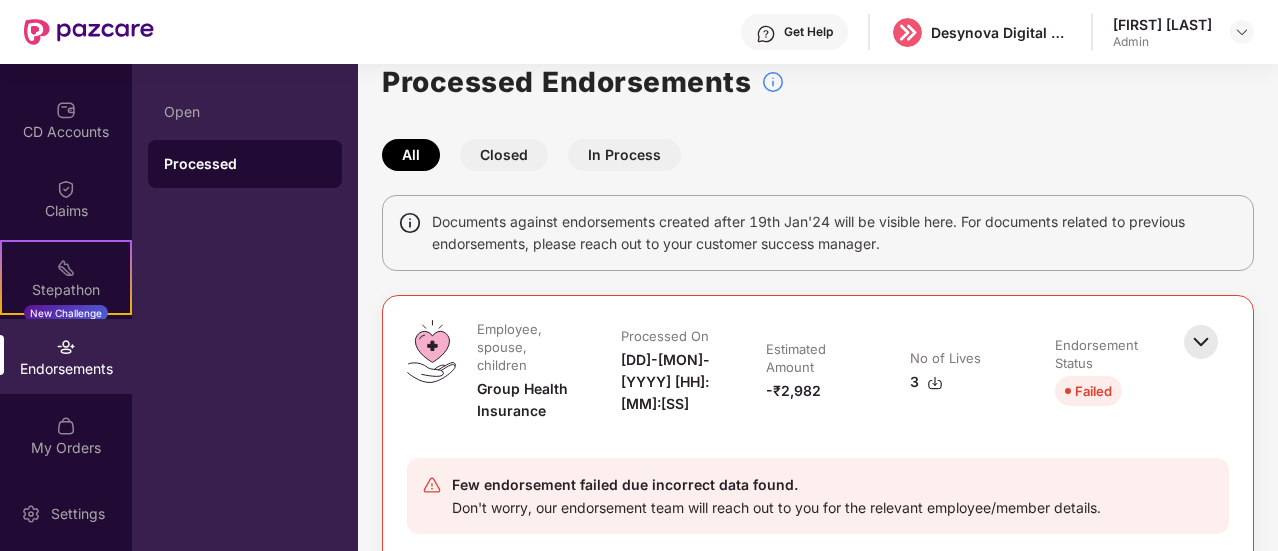 scroll, scrollTop: 0, scrollLeft: 0, axis: both 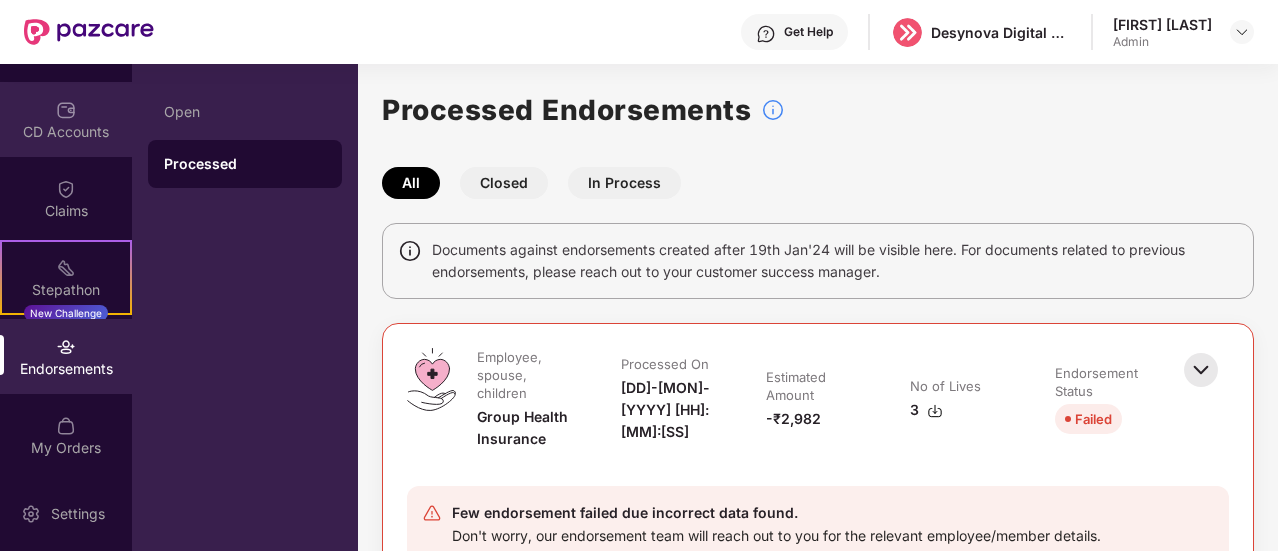 click at bounding box center [66, 110] 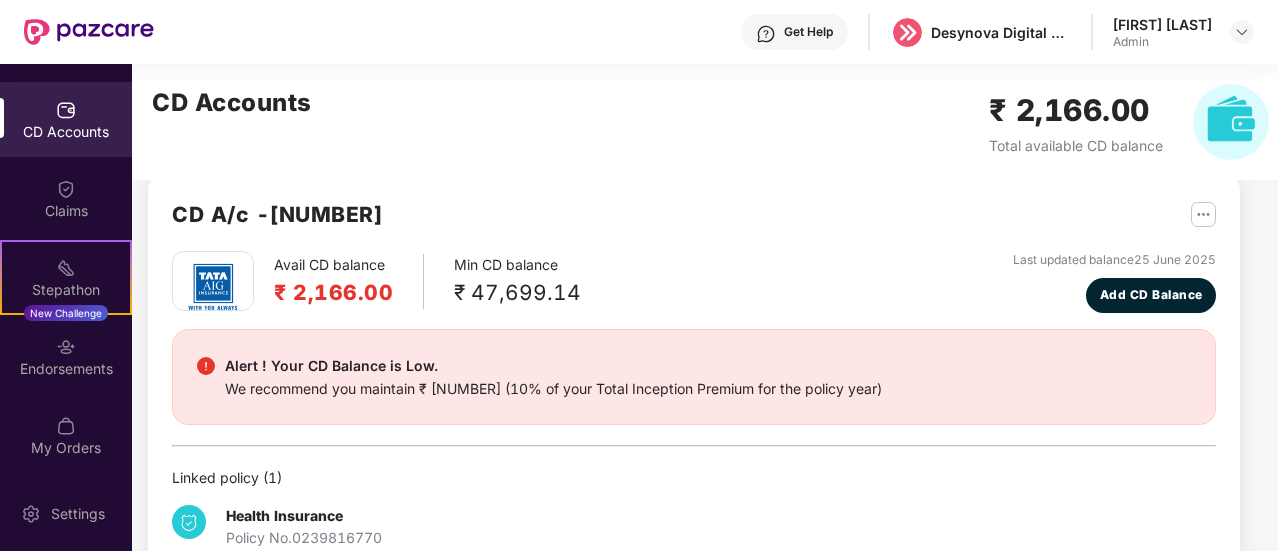 scroll, scrollTop: 0, scrollLeft: 0, axis: both 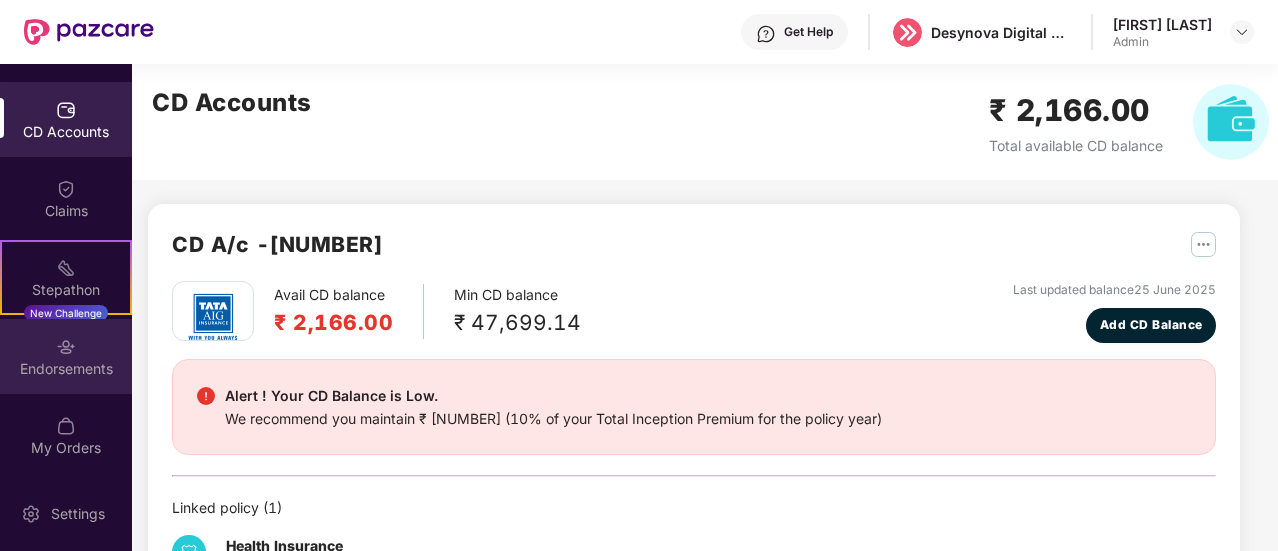 click on "Endorsements" at bounding box center (66, 369) 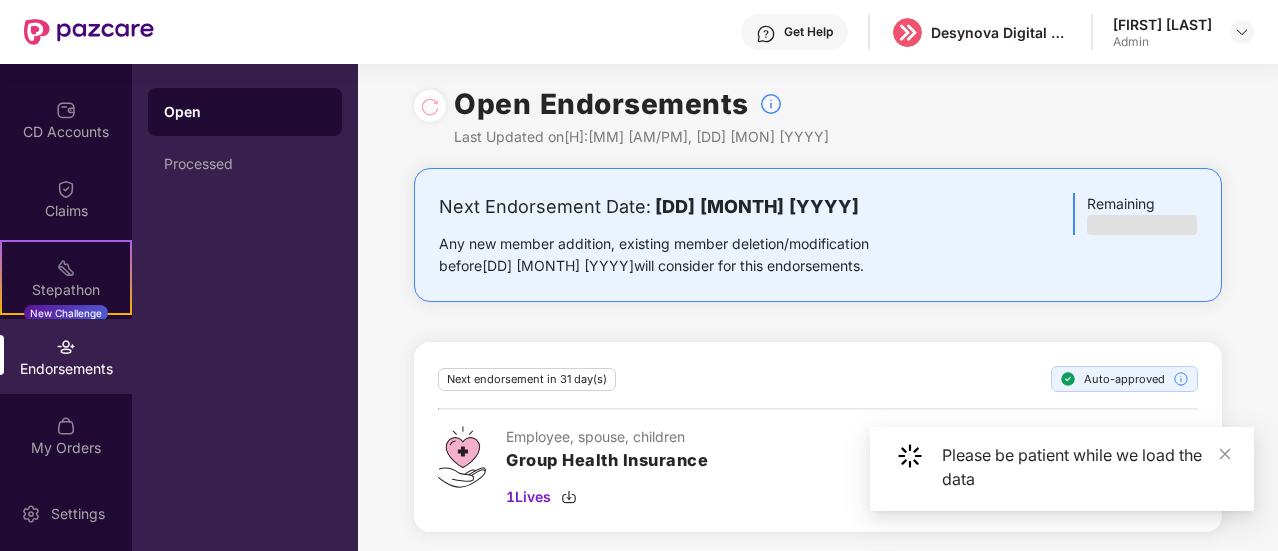 scroll, scrollTop: 8, scrollLeft: 0, axis: vertical 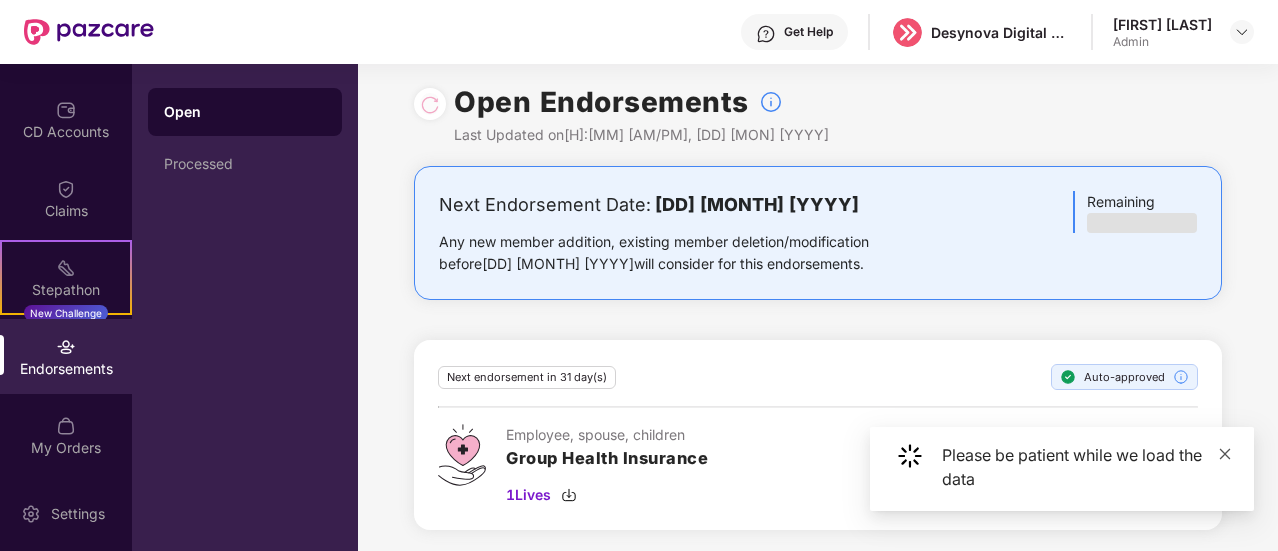 click 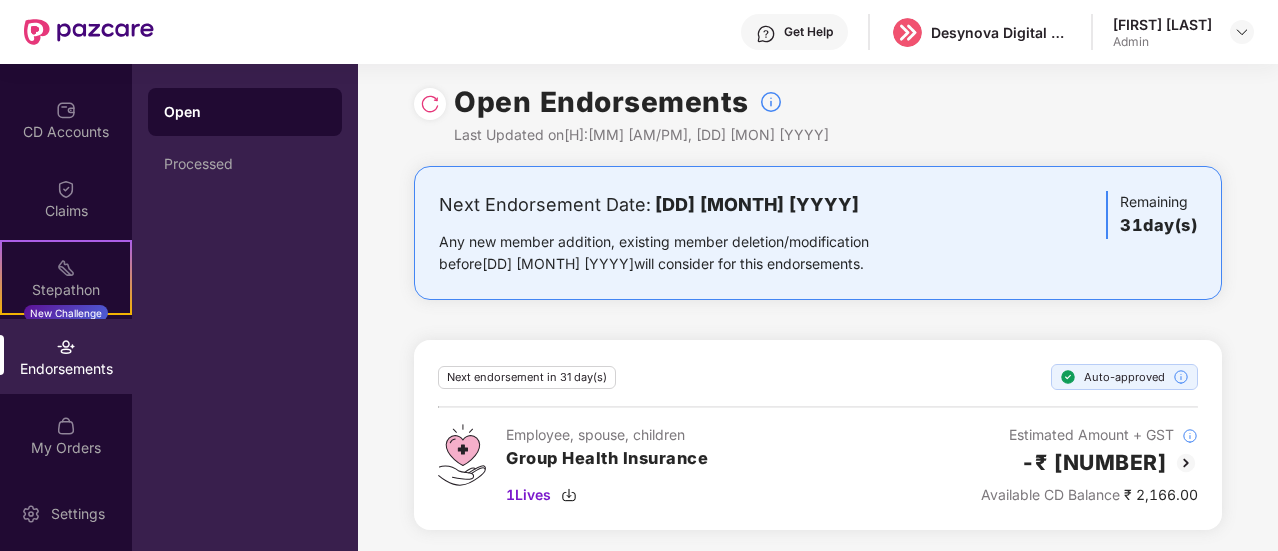 click on "Open" at bounding box center (245, 112) 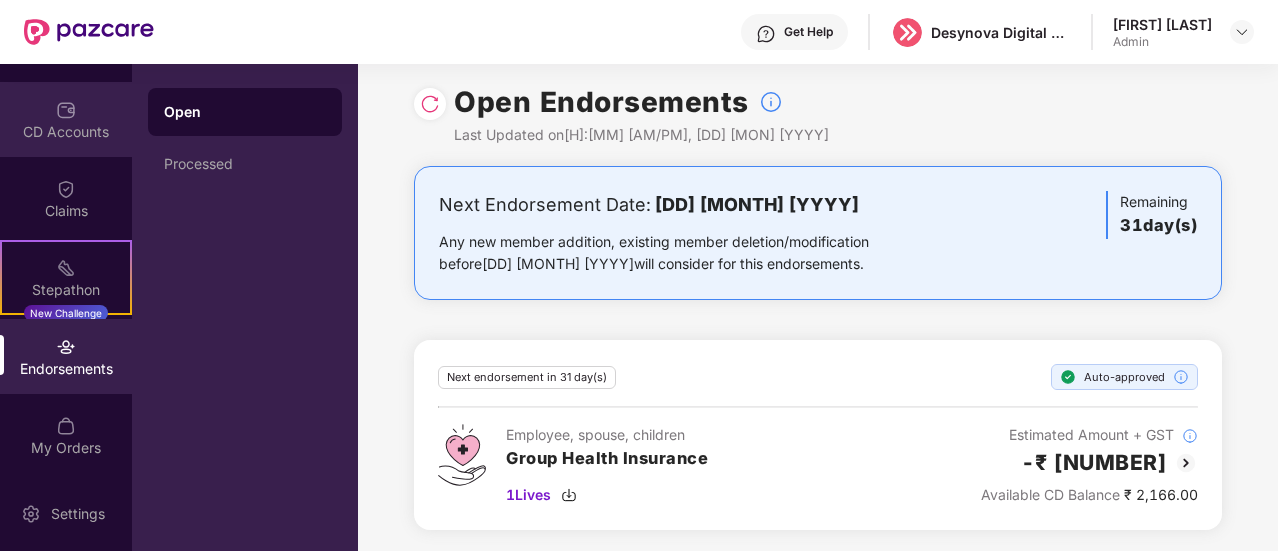 click on "CD Accounts" at bounding box center [66, 119] 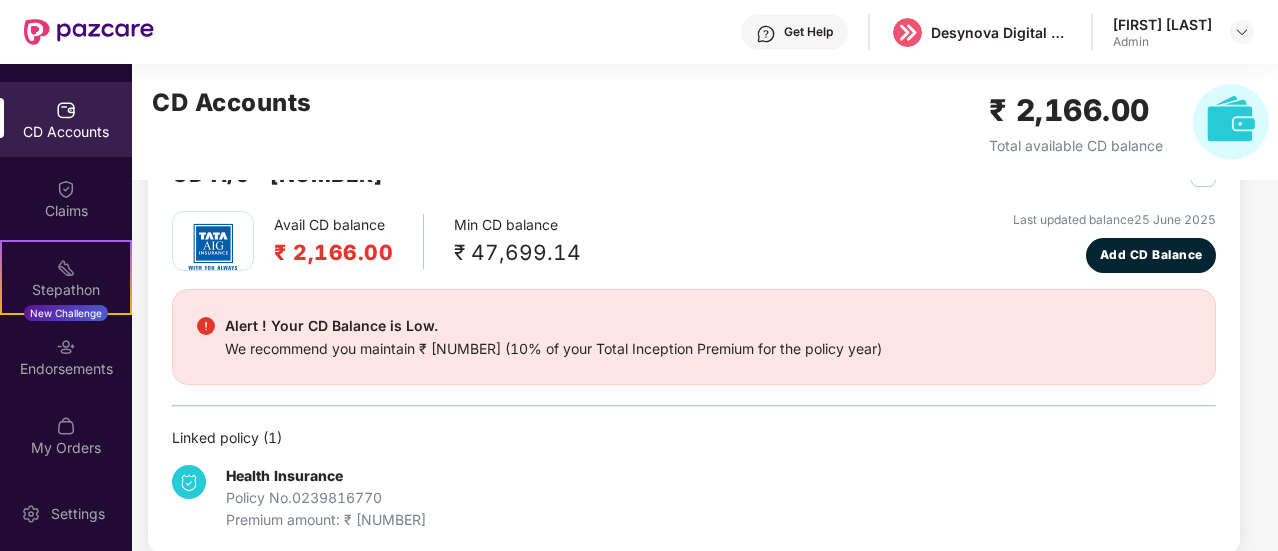 scroll, scrollTop: 96, scrollLeft: 0, axis: vertical 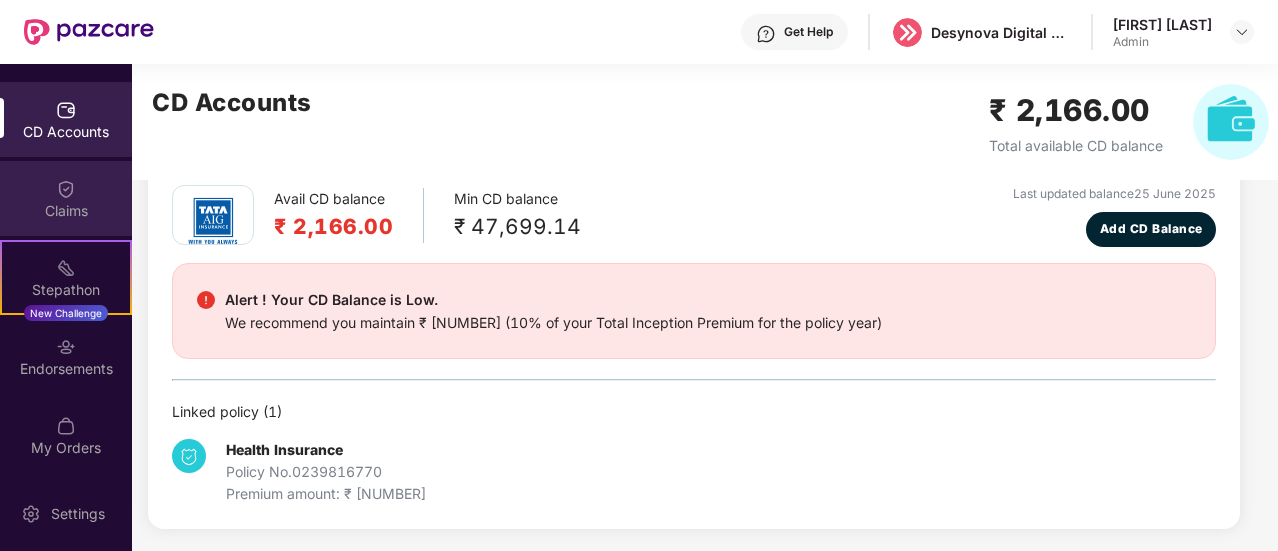 click at bounding box center [66, 189] 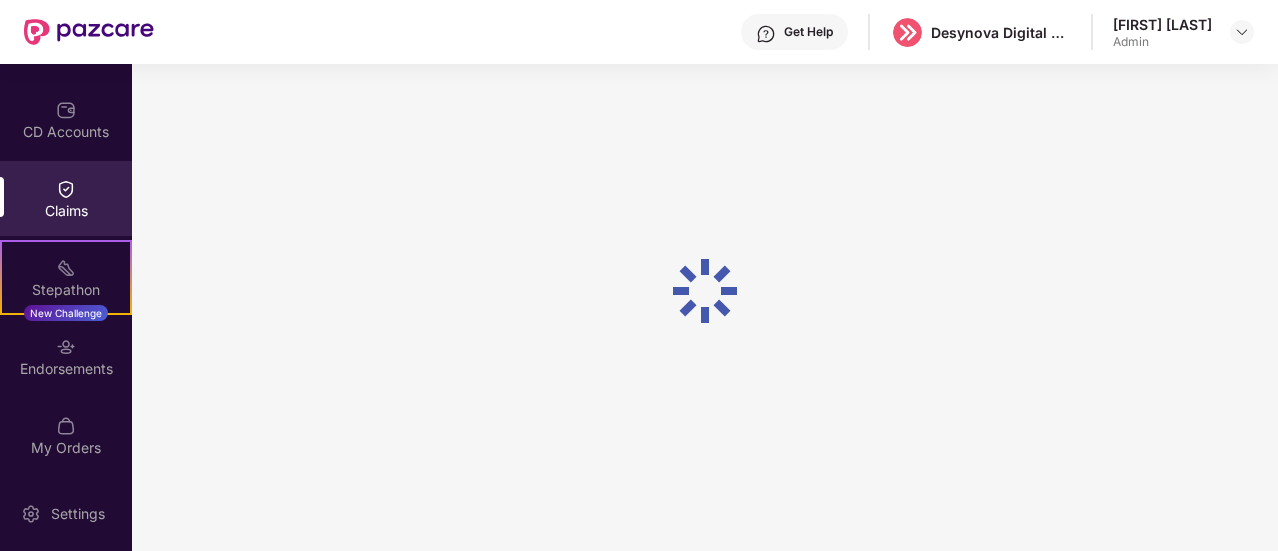 scroll, scrollTop: 0, scrollLeft: 0, axis: both 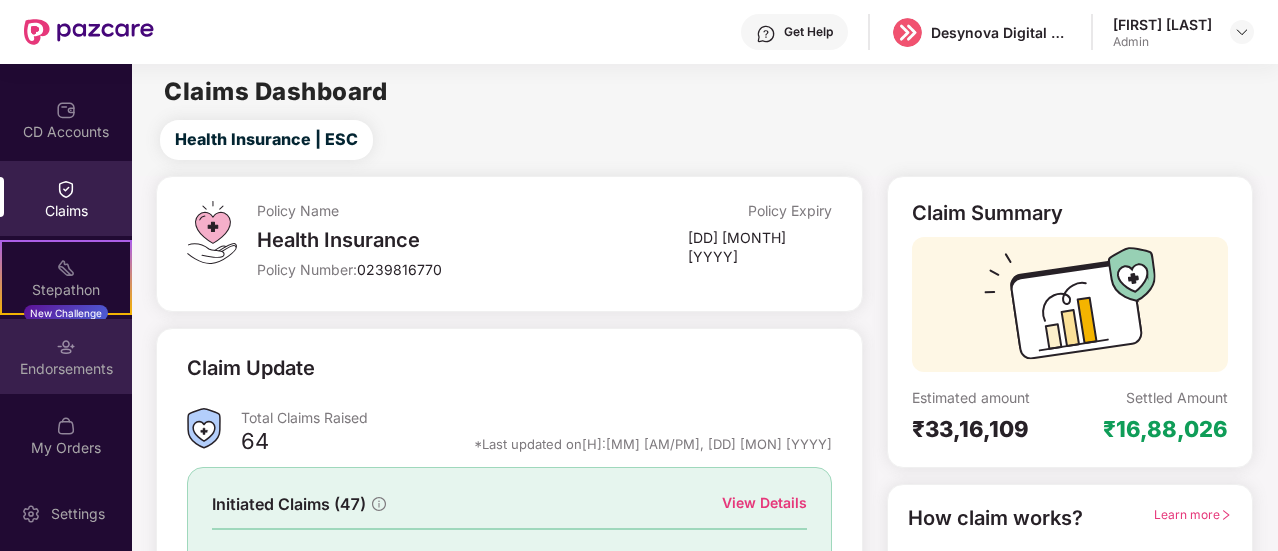click on "Endorsements" at bounding box center (66, 369) 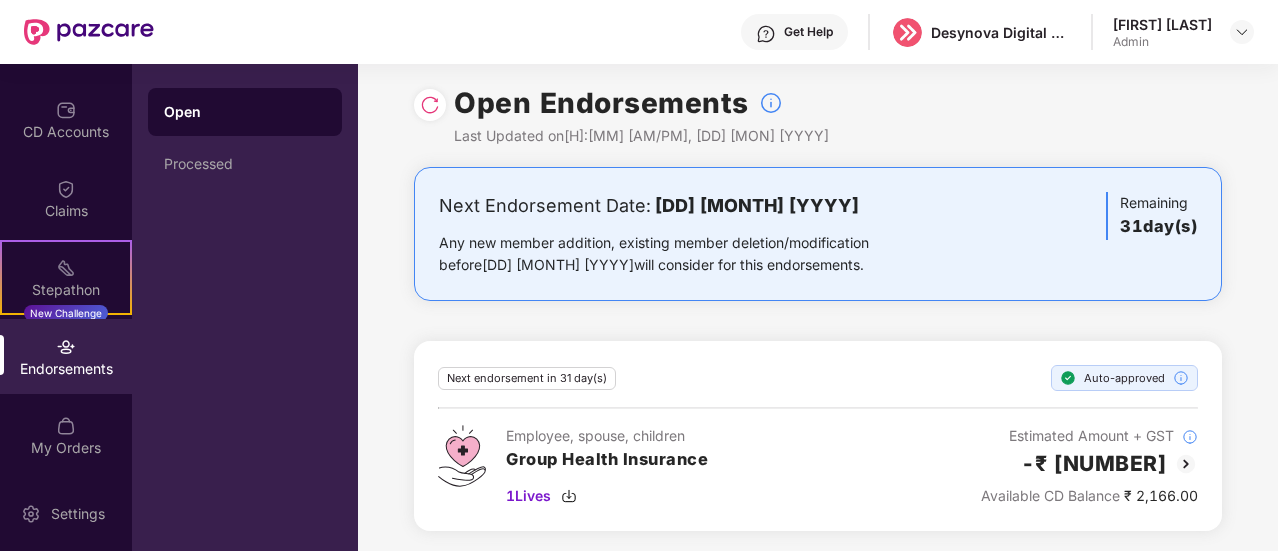 scroll, scrollTop: 8, scrollLeft: 0, axis: vertical 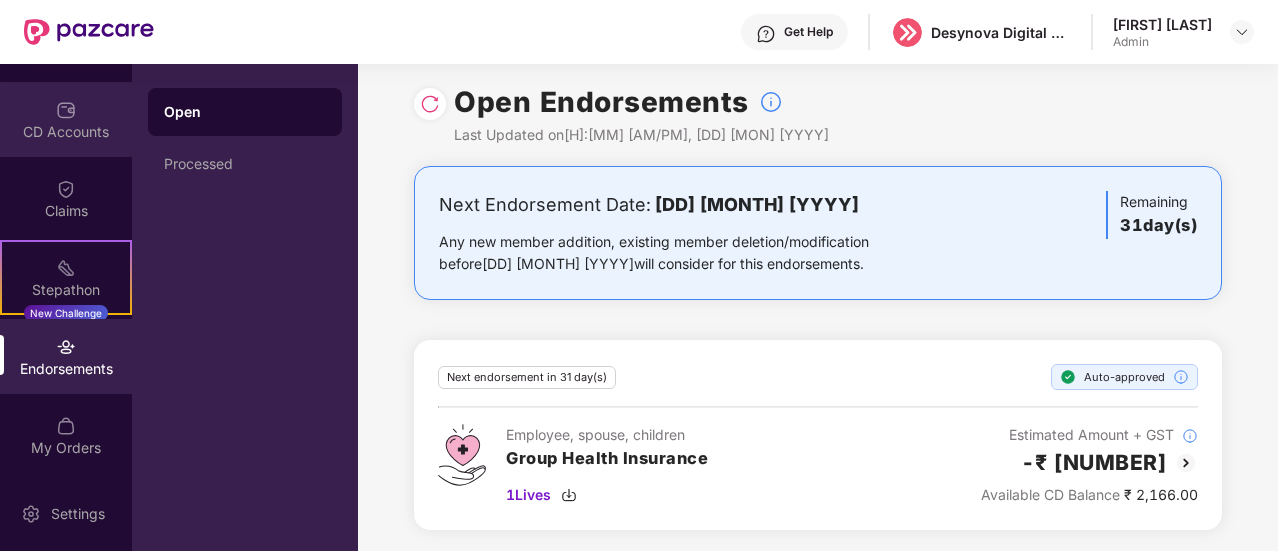 click on "CD Accounts" at bounding box center [66, 132] 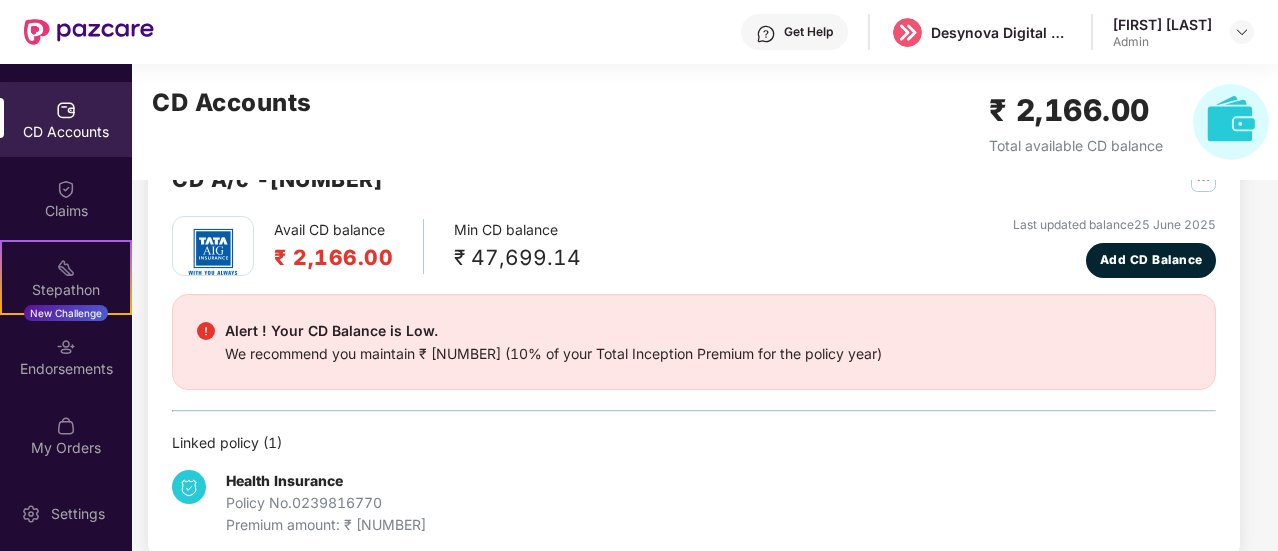 scroll, scrollTop: 96, scrollLeft: 0, axis: vertical 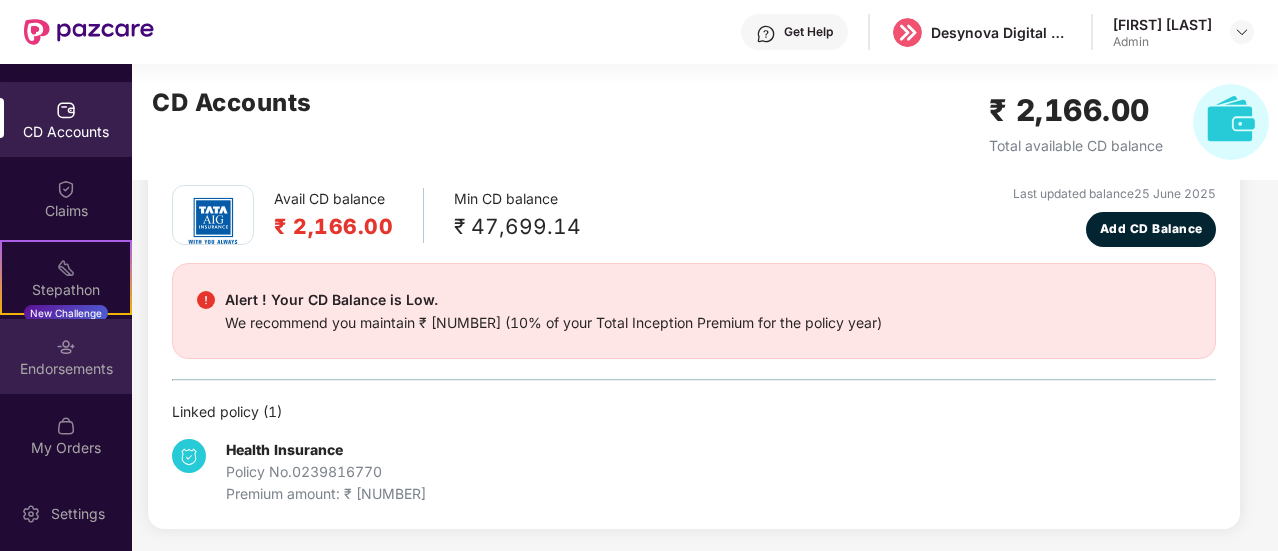 click on "Endorsements" at bounding box center [66, 369] 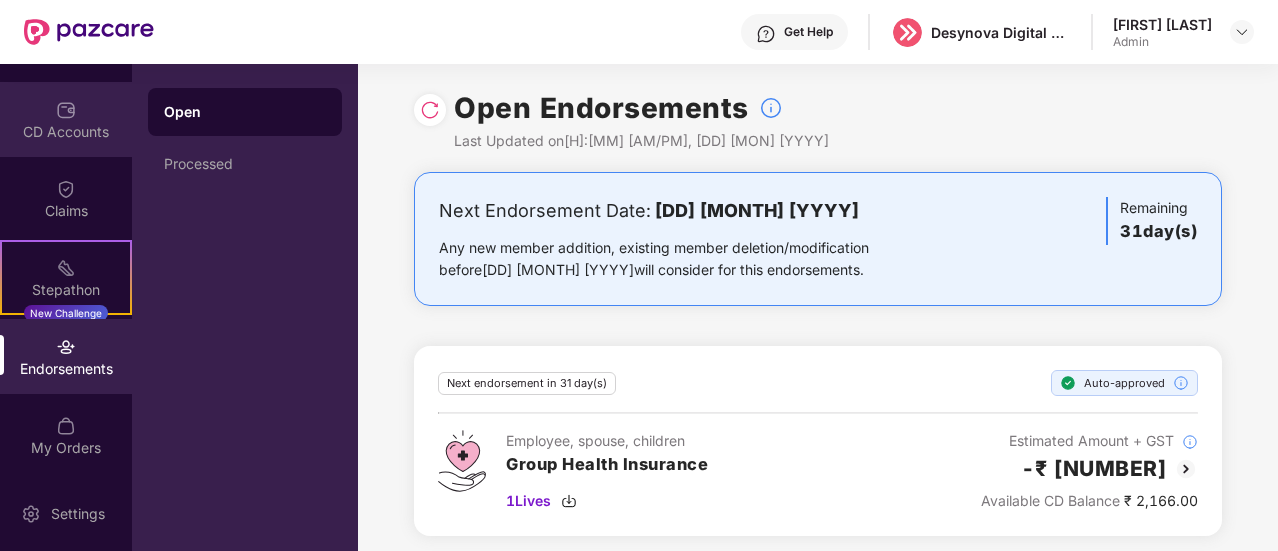 scroll, scrollTop: 0, scrollLeft: 0, axis: both 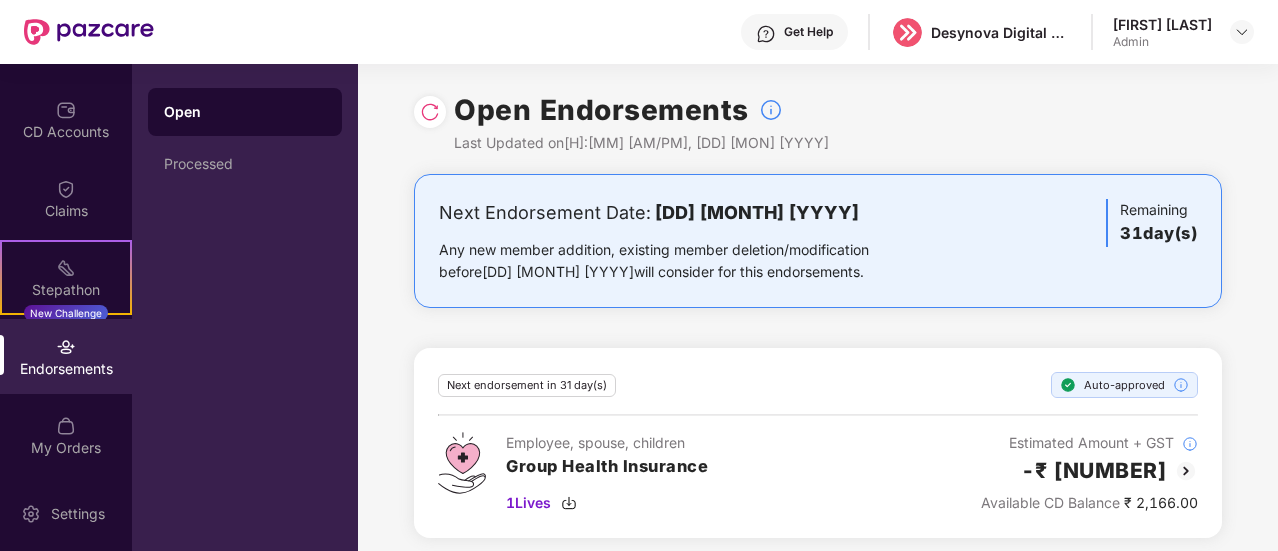 click at bounding box center (89, 32) 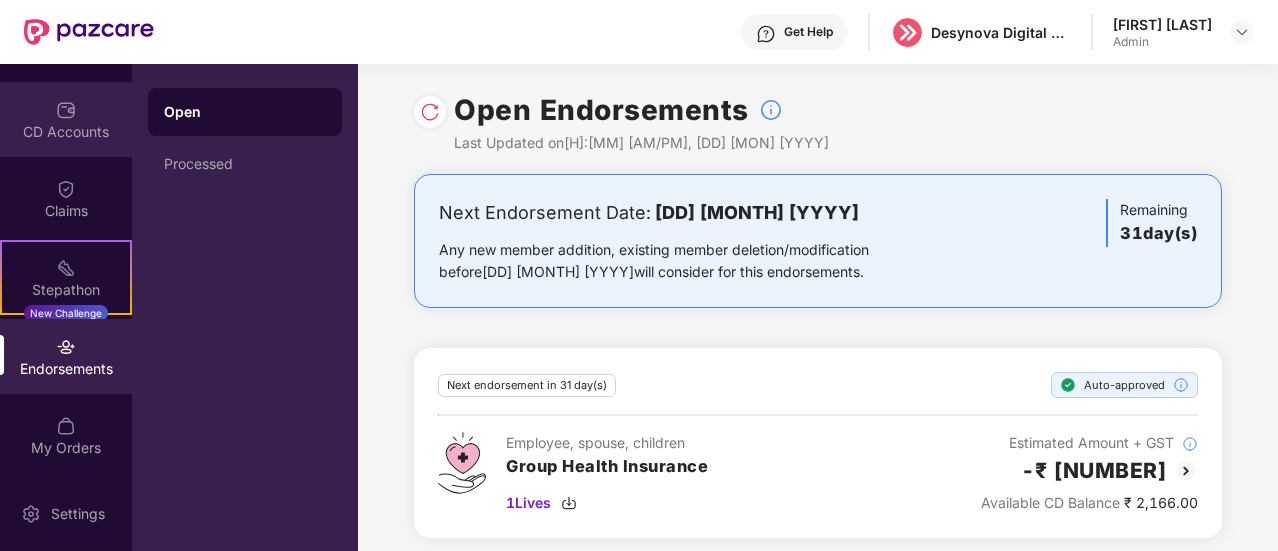 click on "CD Accounts" at bounding box center (66, 132) 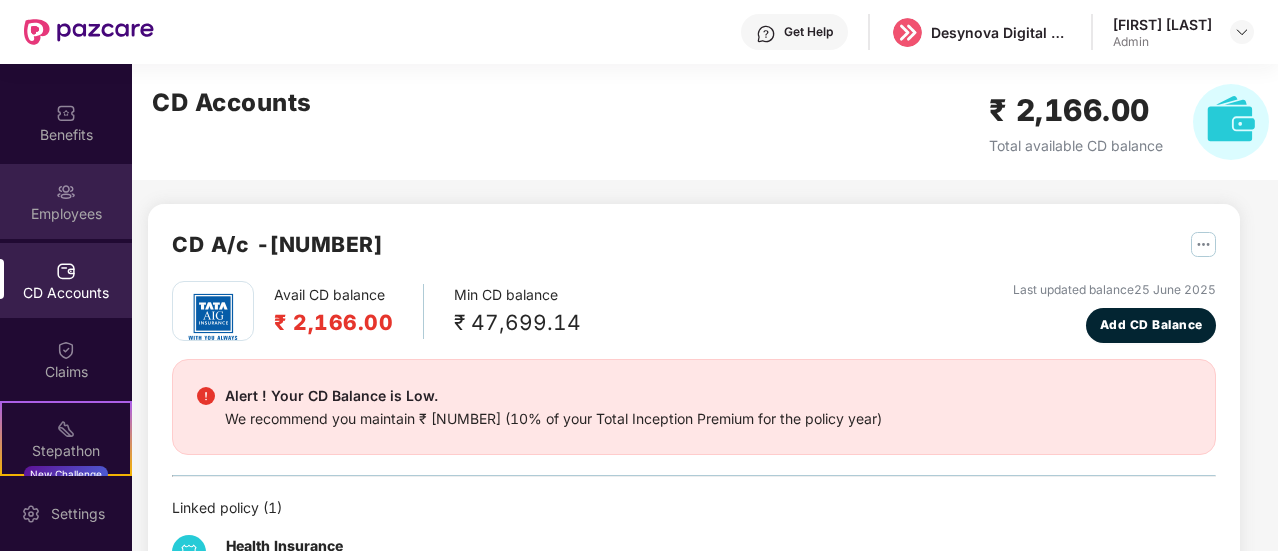 scroll, scrollTop: 0, scrollLeft: 0, axis: both 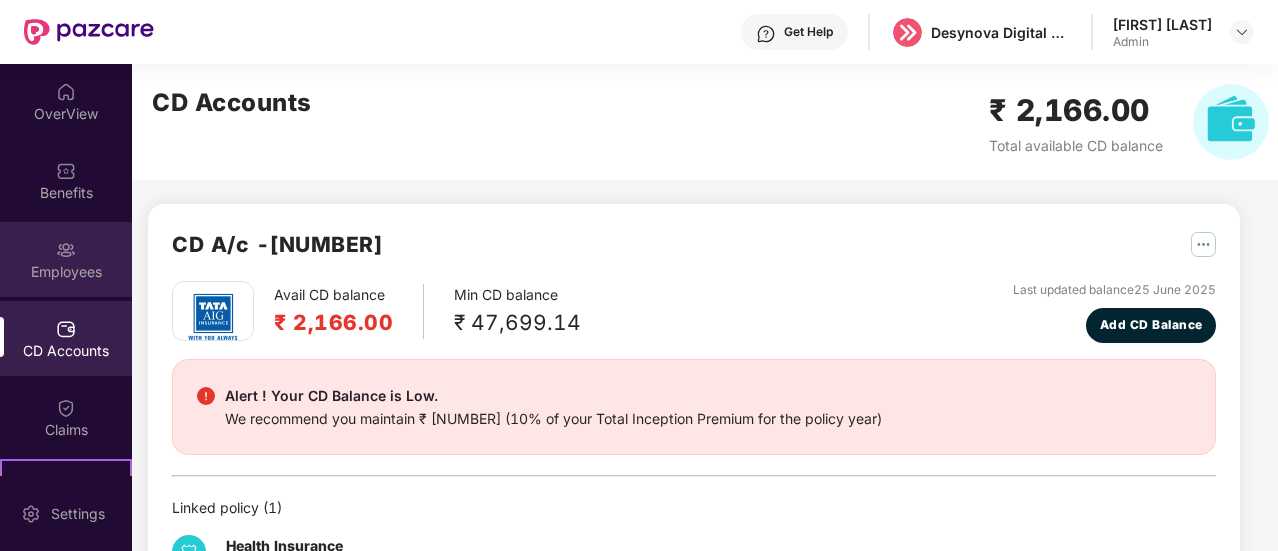 click on "Employees" at bounding box center [66, 259] 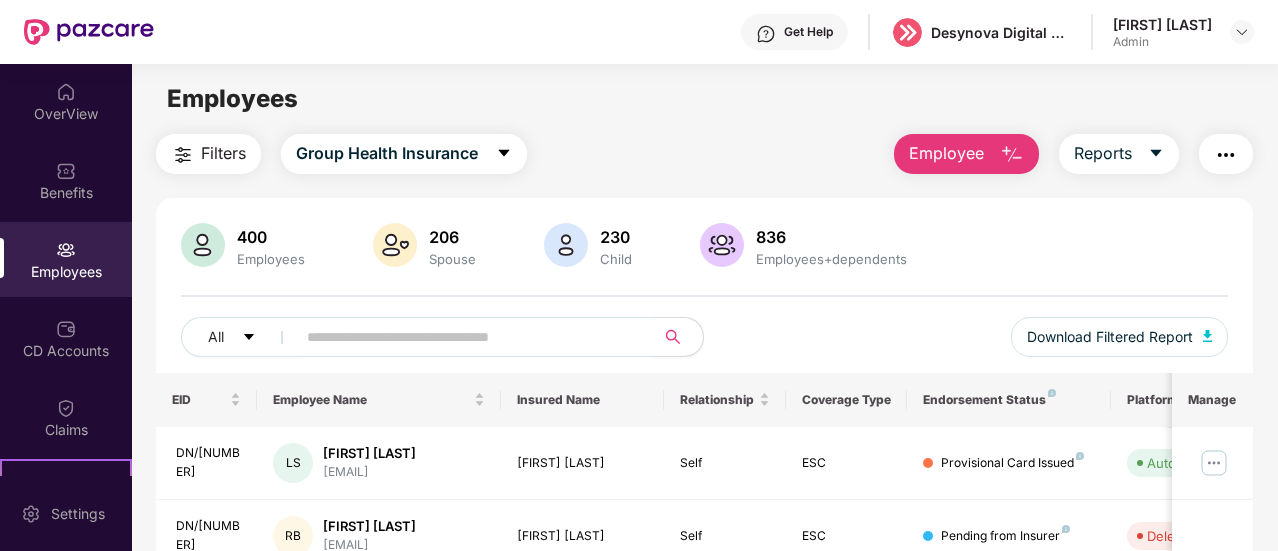 click on "Employee" at bounding box center [946, 153] 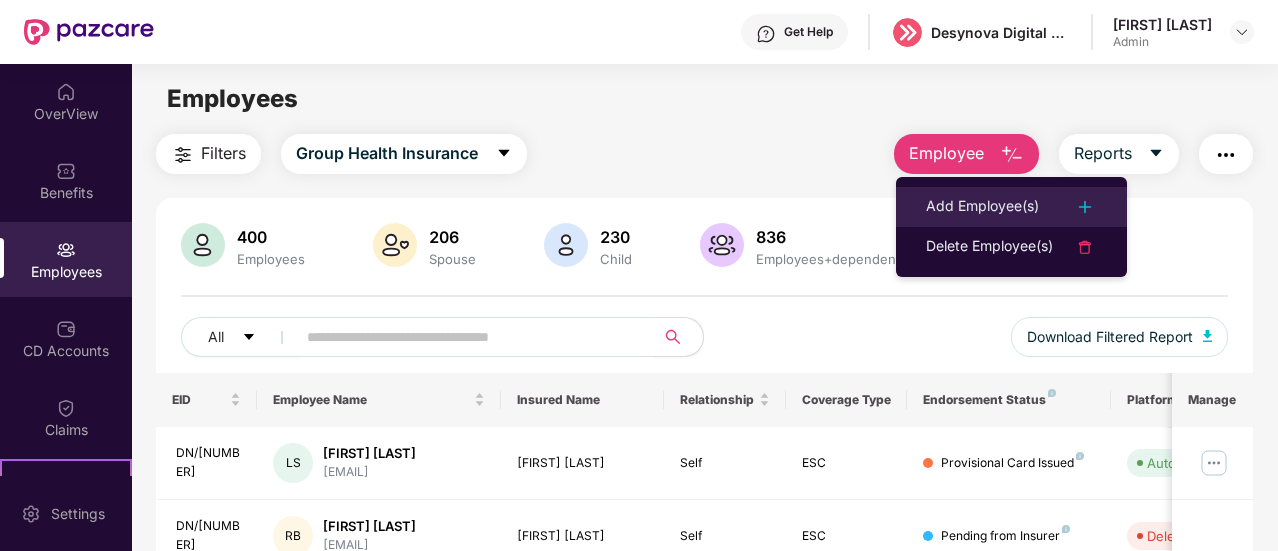click on "Add Employee(s)" at bounding box center [982, 207] 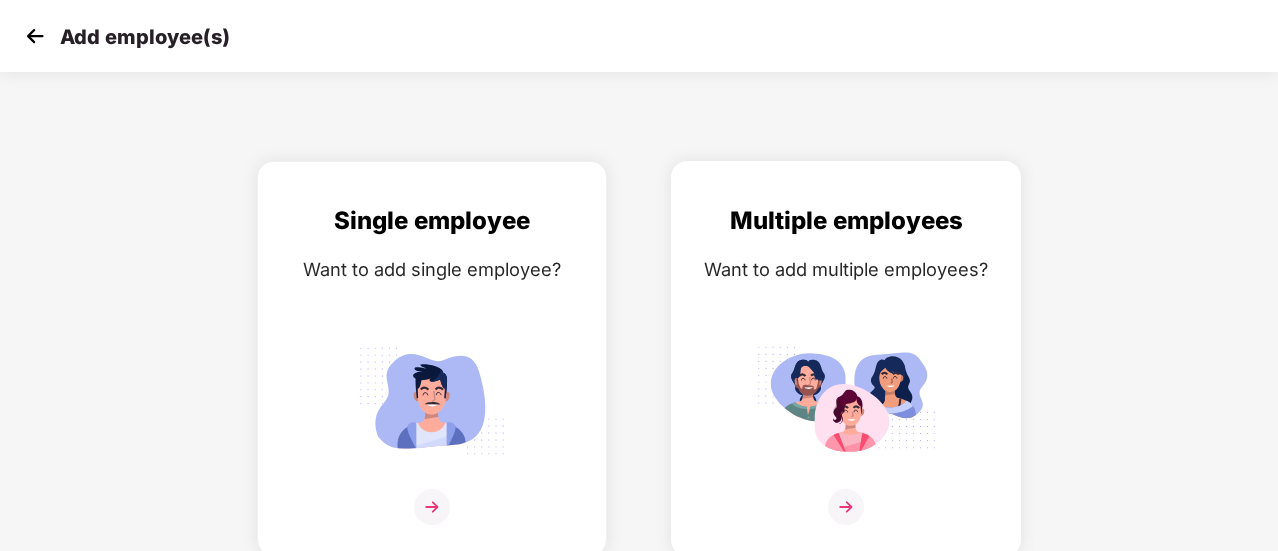 scroll, scrollTop: 14, scrollLeft: 0, axis: vertical 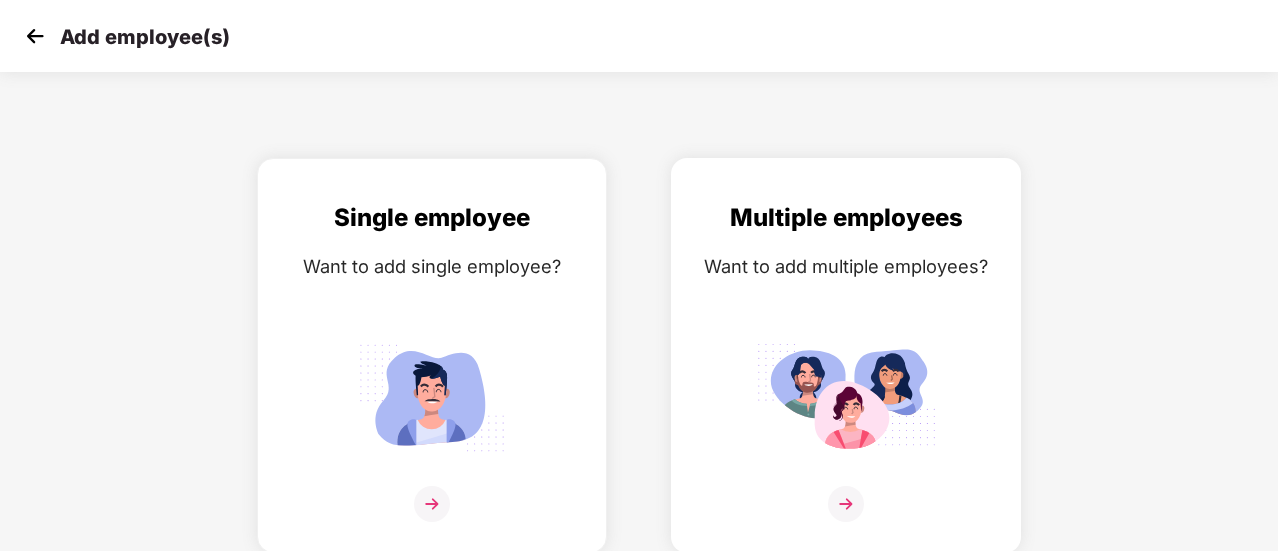 click at bounding box center [846, 504] 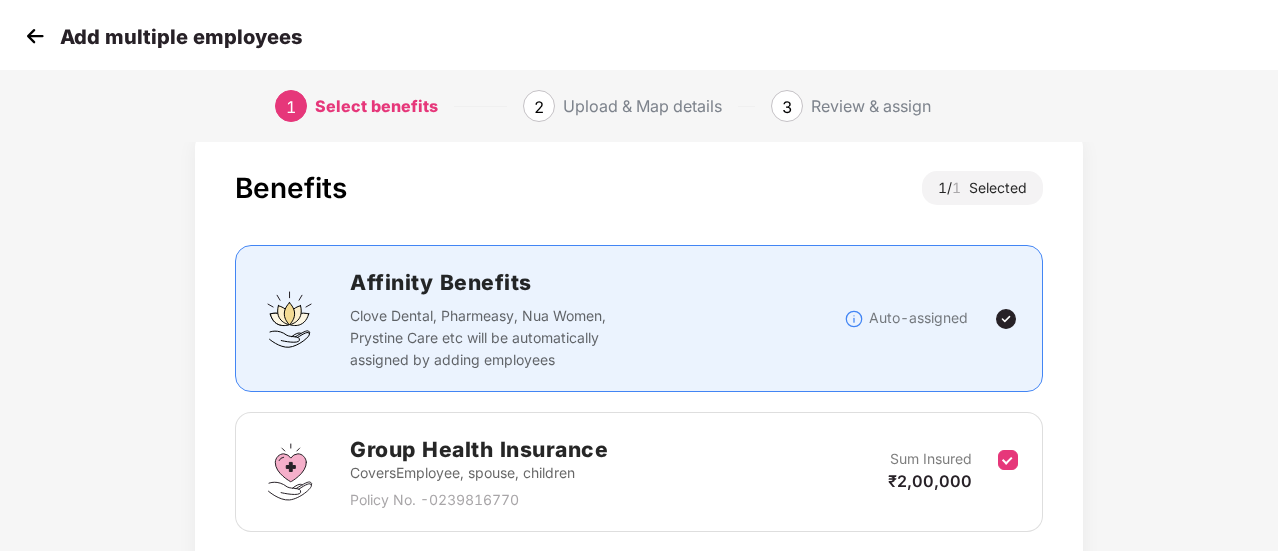 scroll, scrollTop: 186, scrollLeft: 0, axis: vertical 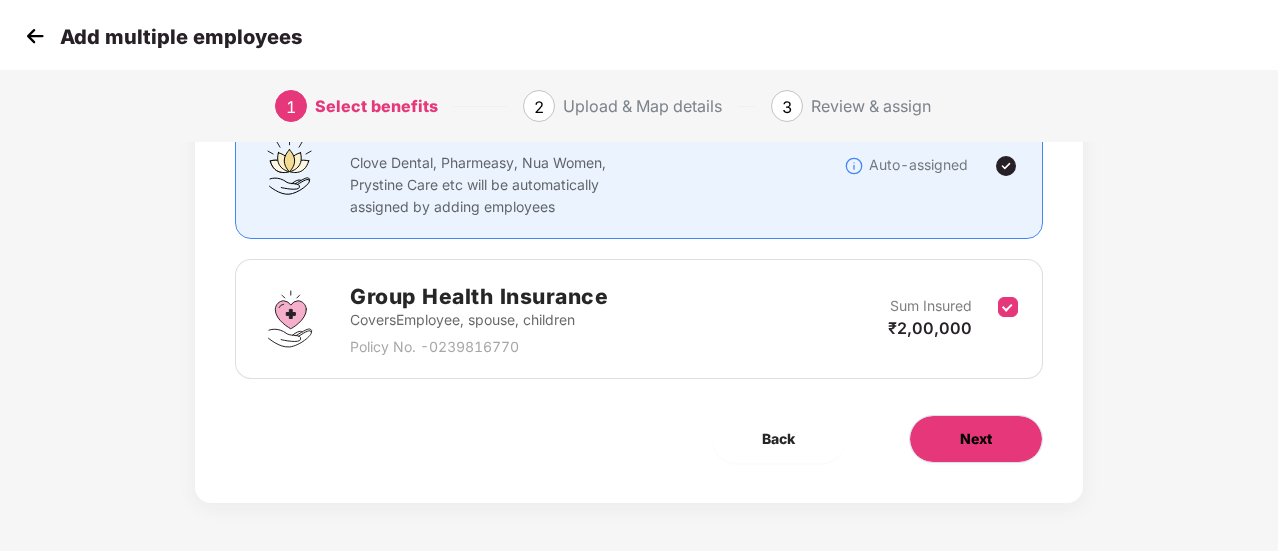 click on "Next" at bounding box center [976, 439] 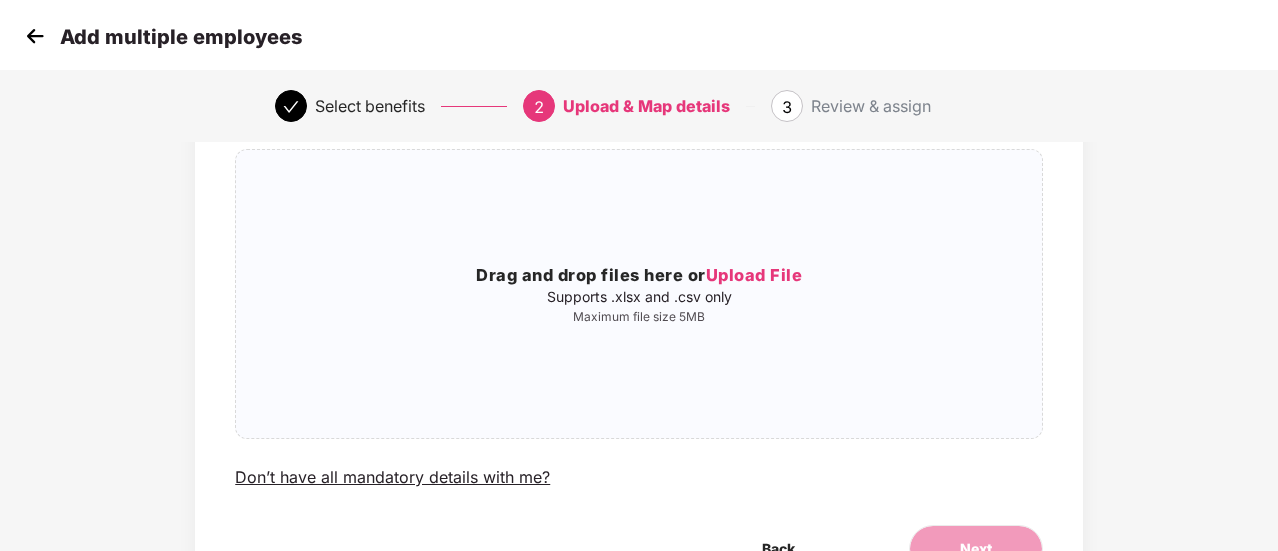 scroll, scrollTop: 252, scrollLeft: 0, axis: vertical 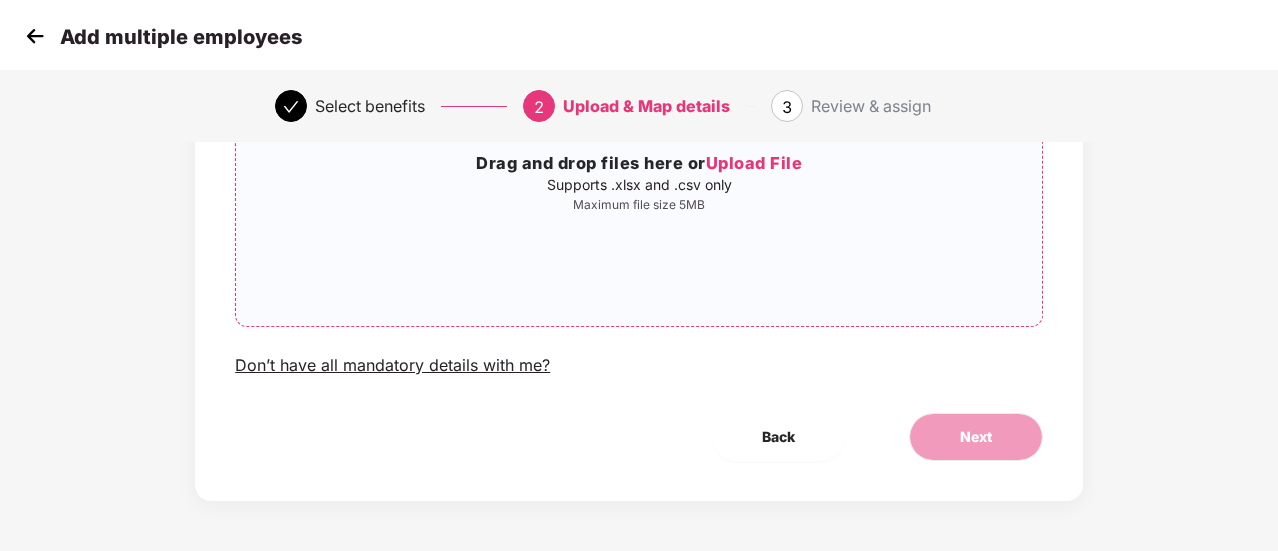 click on "Upload File" at bounding box center [754, 163] 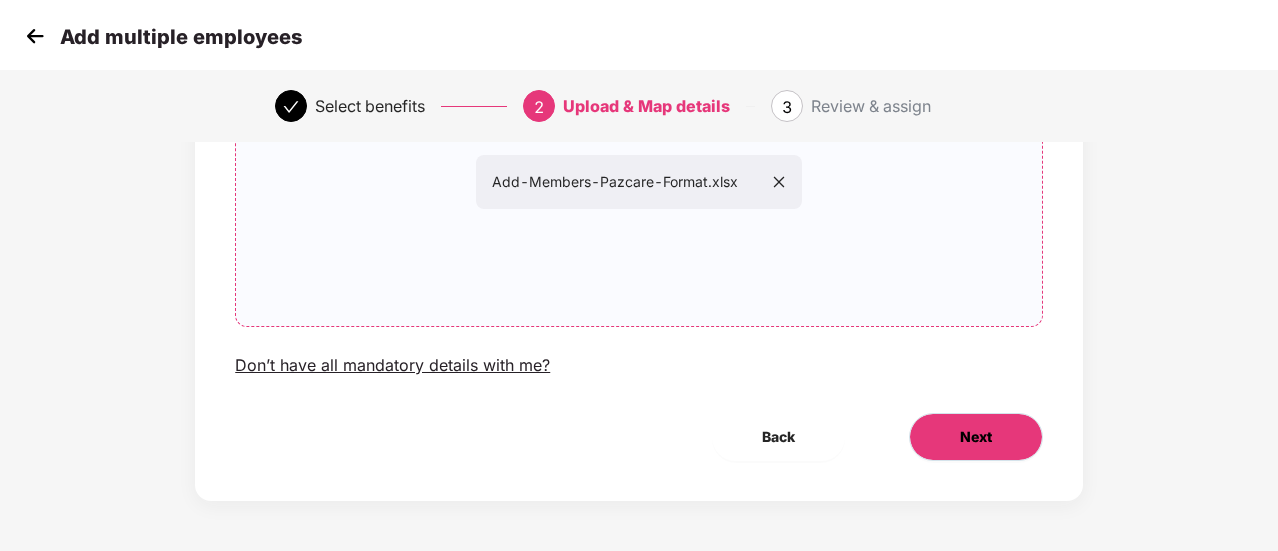 click on "Next" at bounding box center [976, 437] 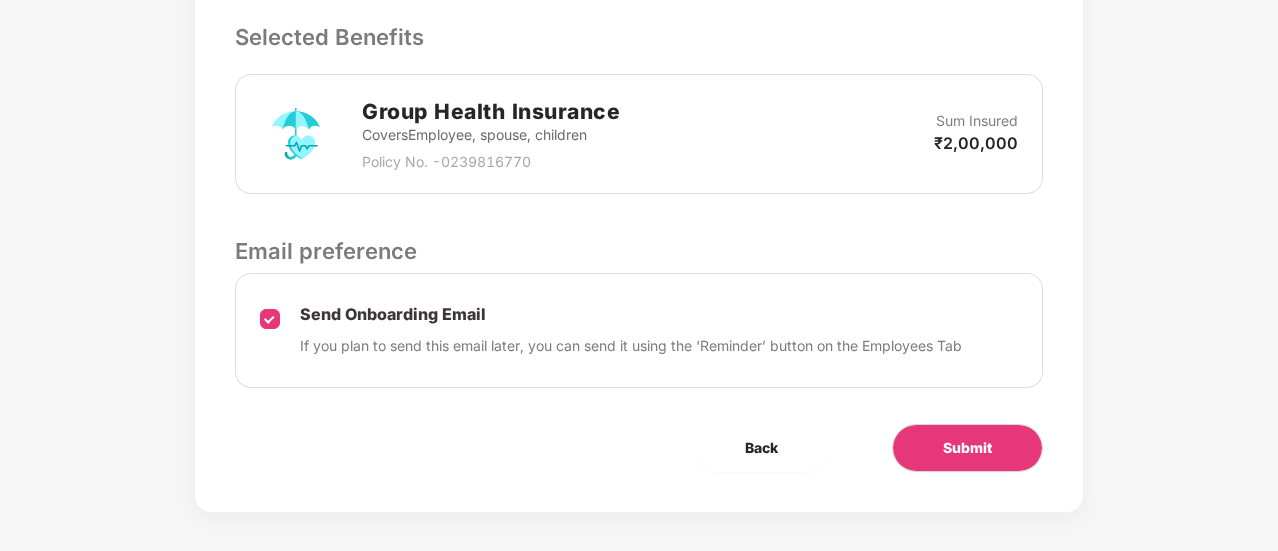 scroll, scrollTop: 583, scrollLeft: 0, axis: vertical 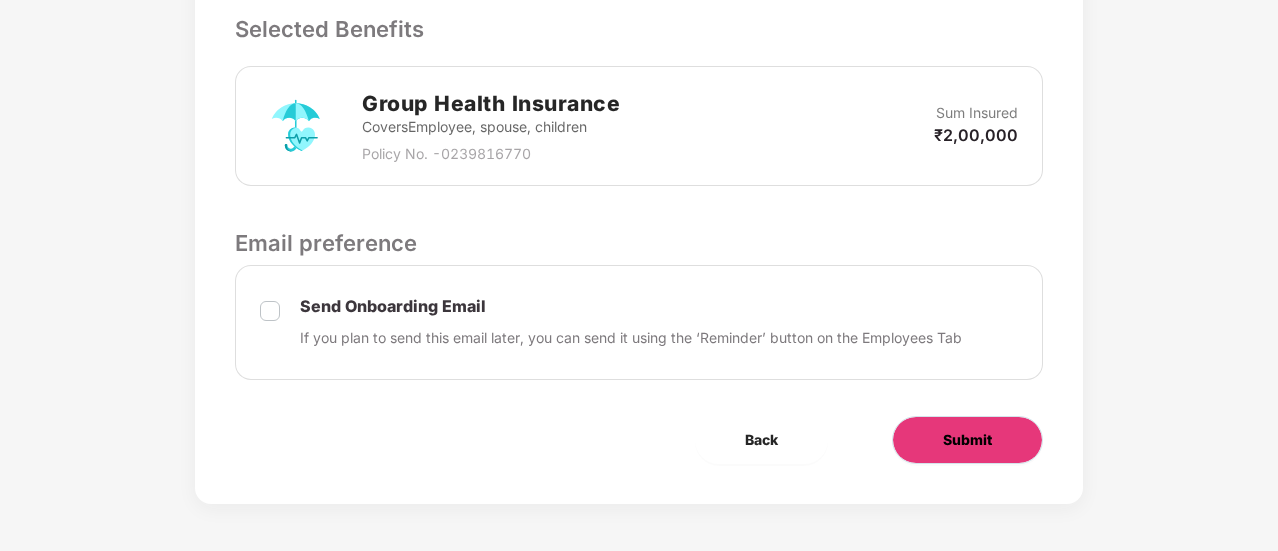 click on "Submit" at bounding box center [967, 440] 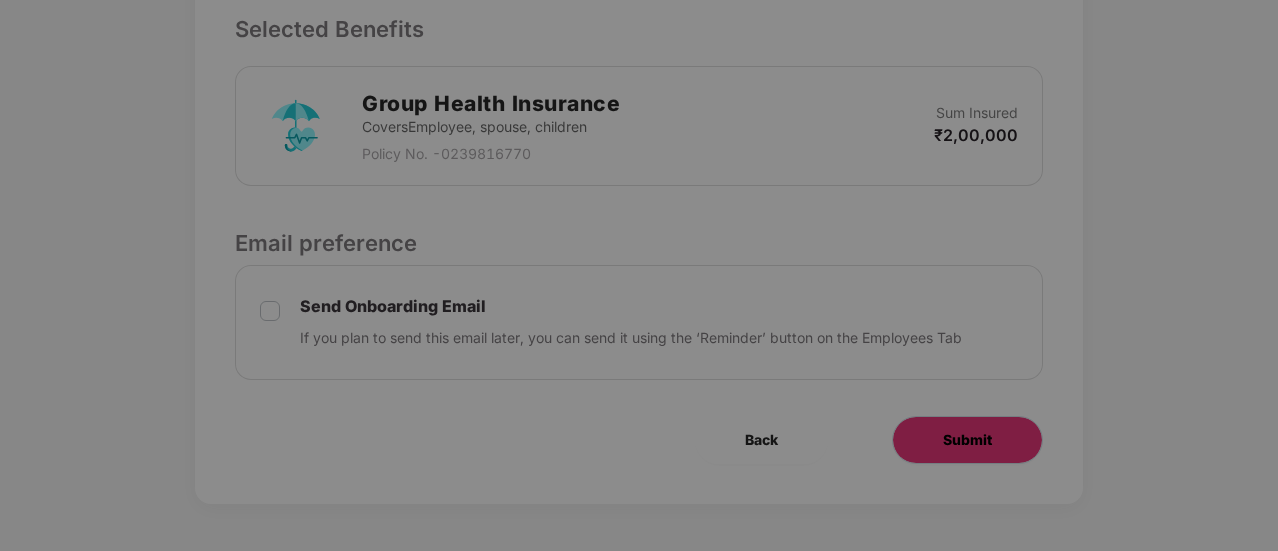 scroll, scrollTop: 0, scrollLeft: 0, axis: both 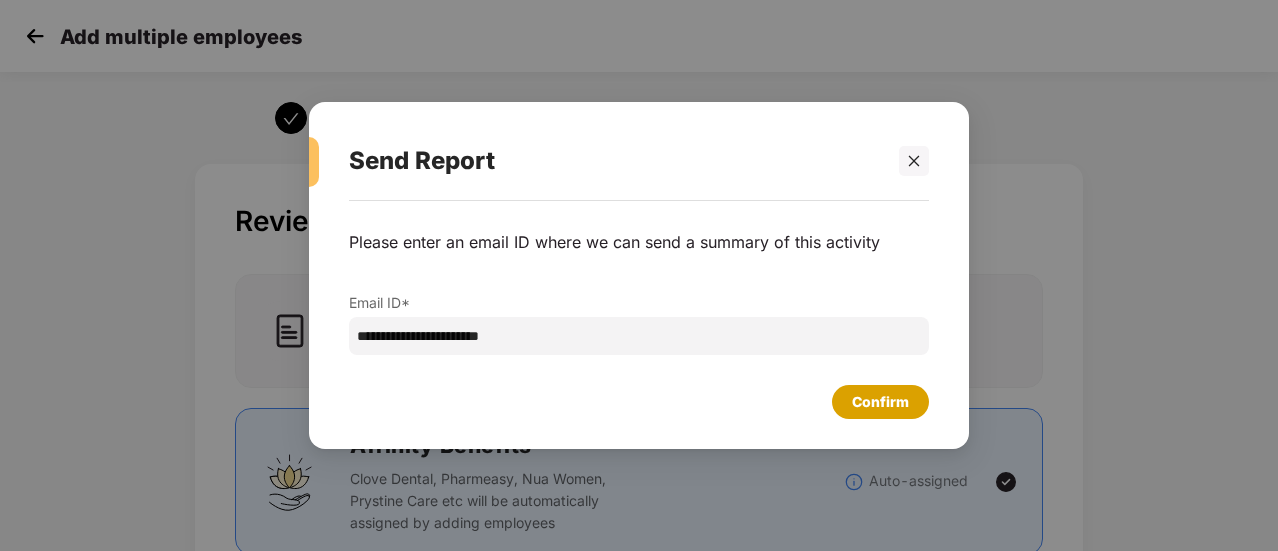 click on "Confirm" at bounding box center (880, 402) 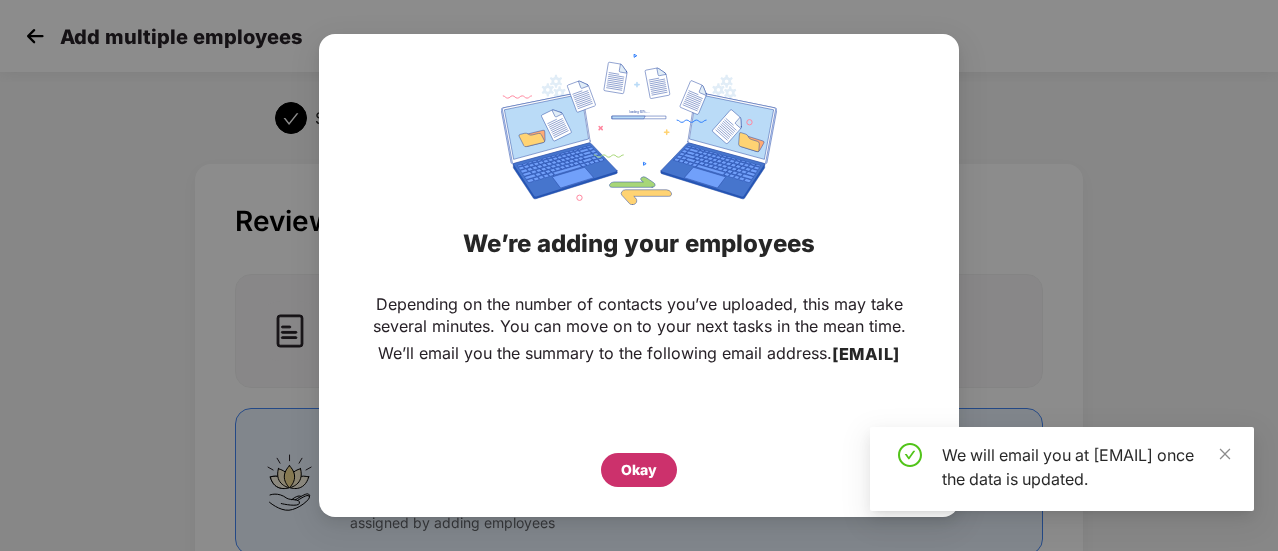 click on "Okay" at bounding box center [639, 470] 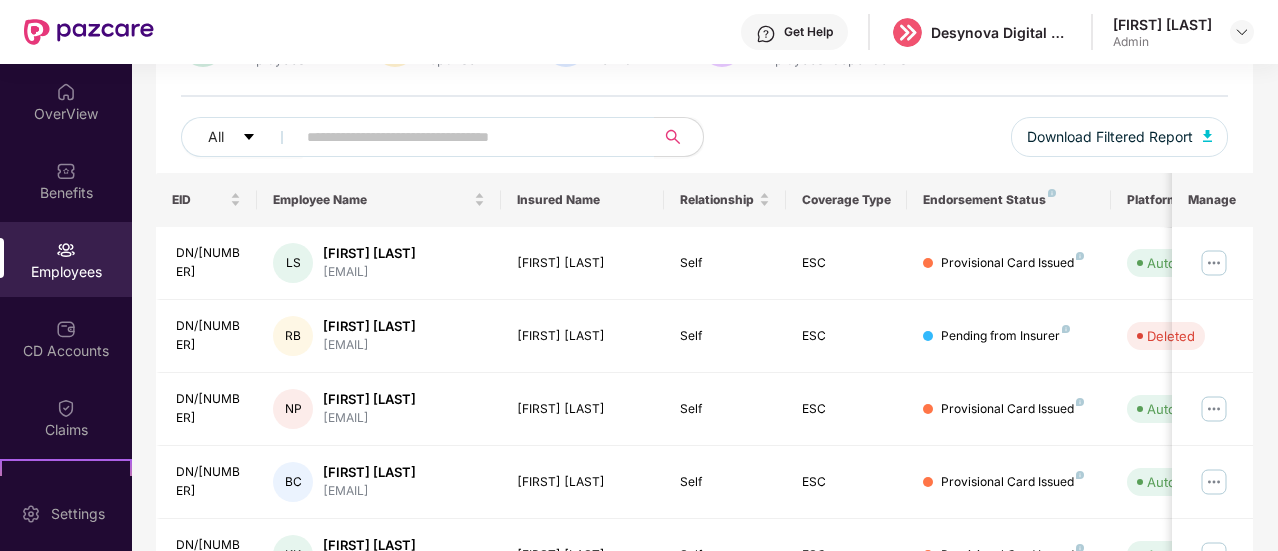 scroll, scrollTop: 0, scrollLeft: 0, axis: both 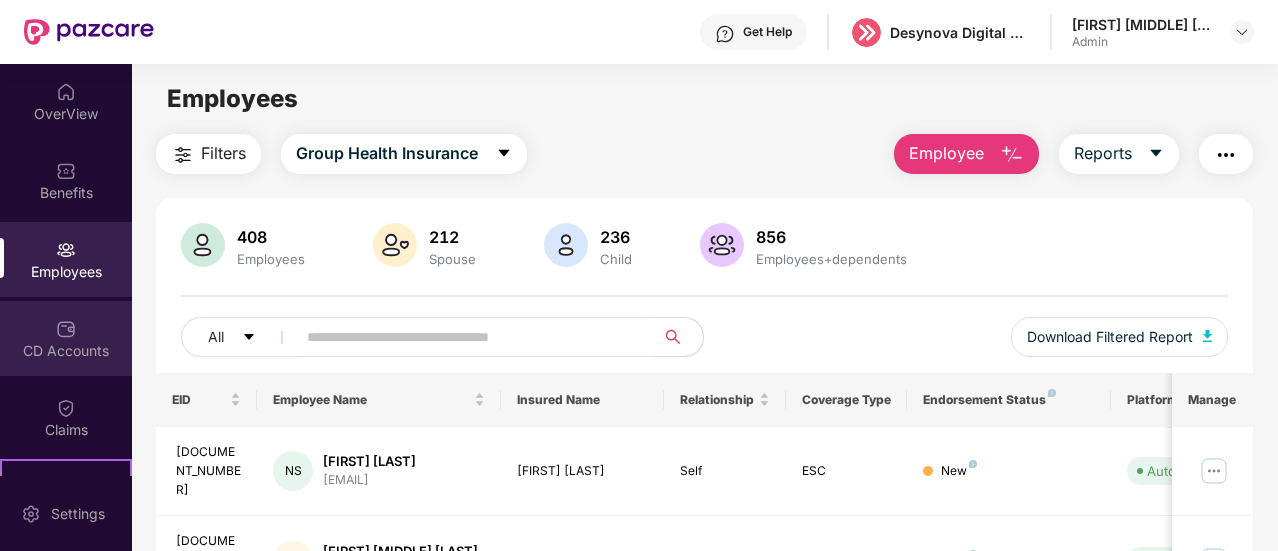 click at bounding box center [66, 329] 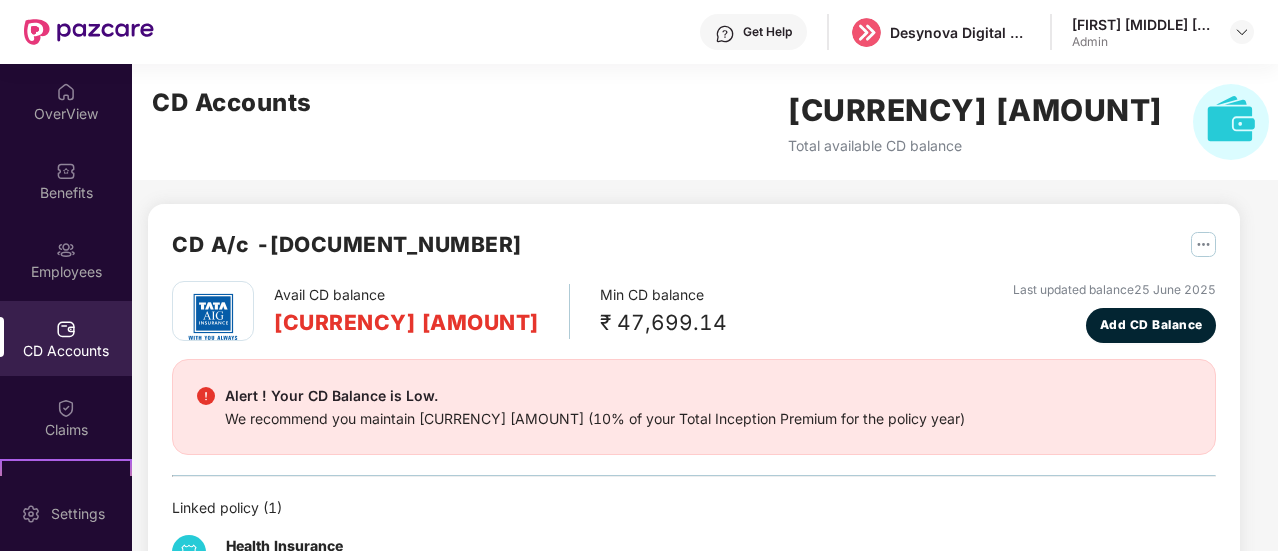 scroll, scrollTop: 200, scrollLeft: 0, axis: vertical 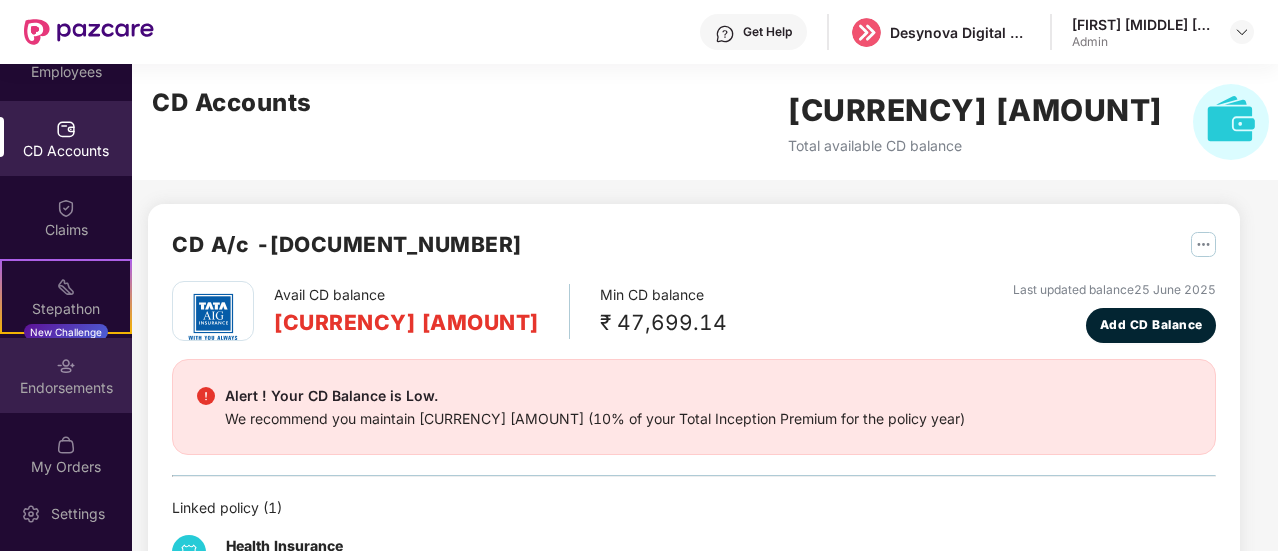 click at bounding box center [66, 366] 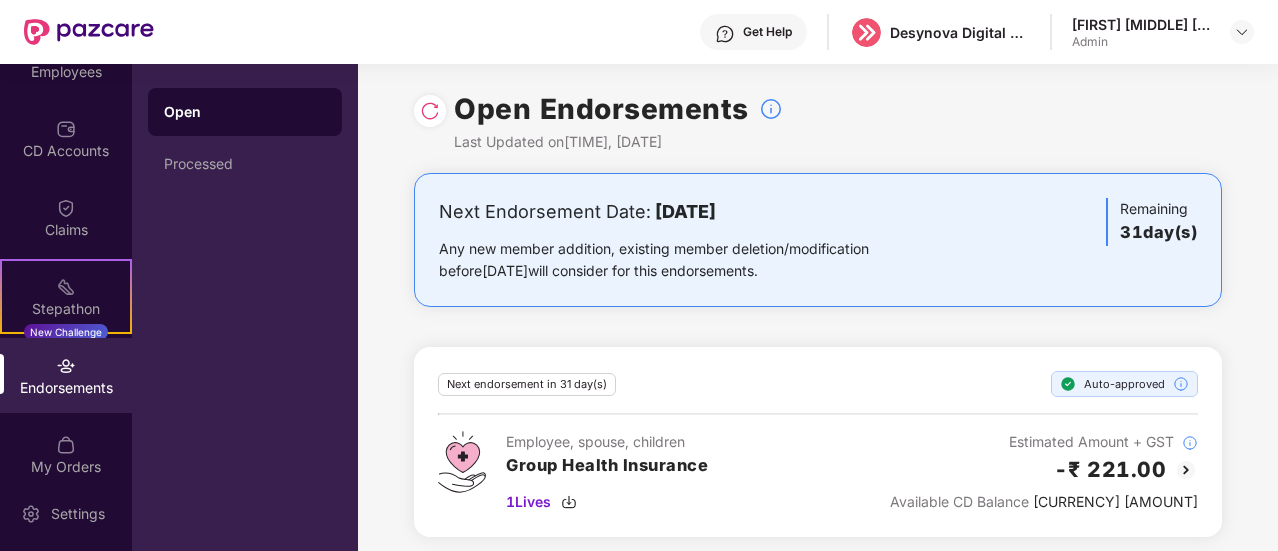 scroll, scrollTop: 0, scrollLeft: 0, axis: both 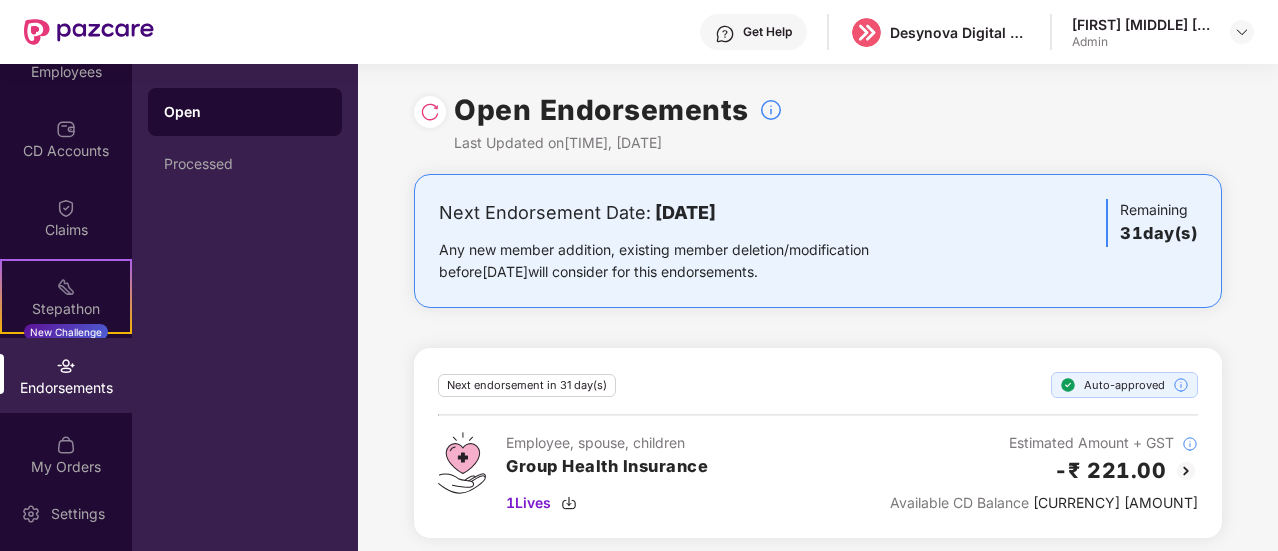 click at bounding box center [430, 112] 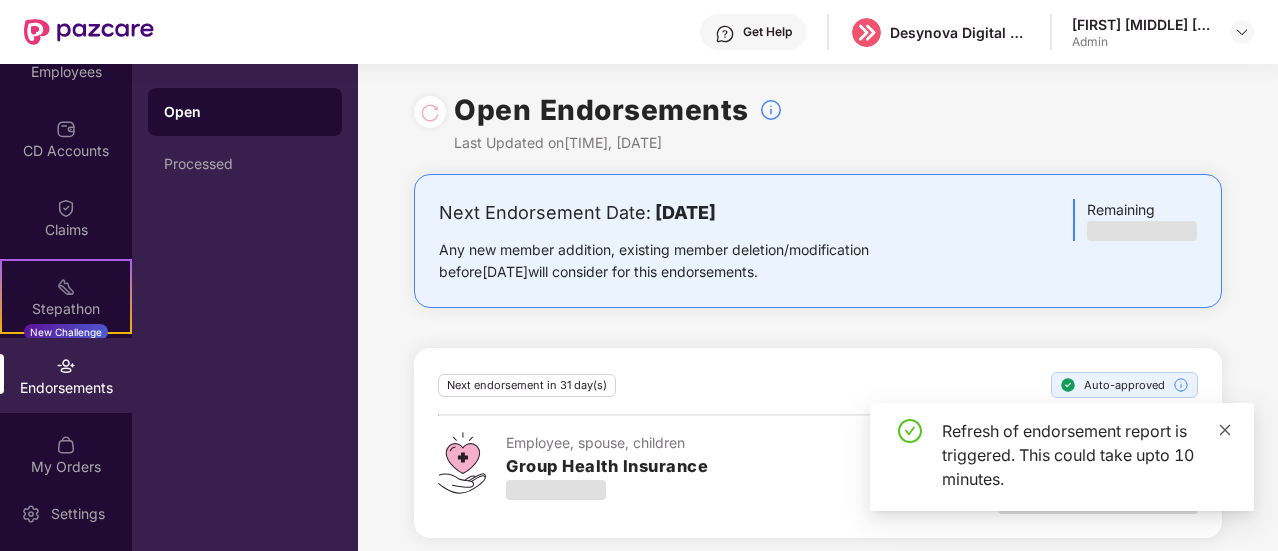 click 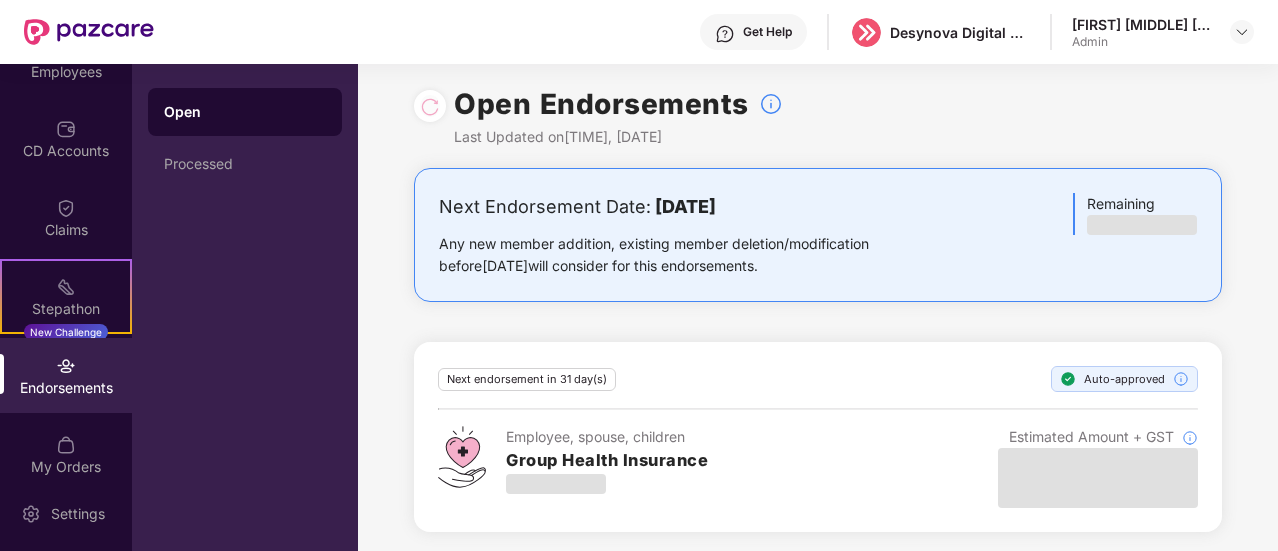 scroll, scrollTop: 8, scrollLeft: 0, axis: vertical 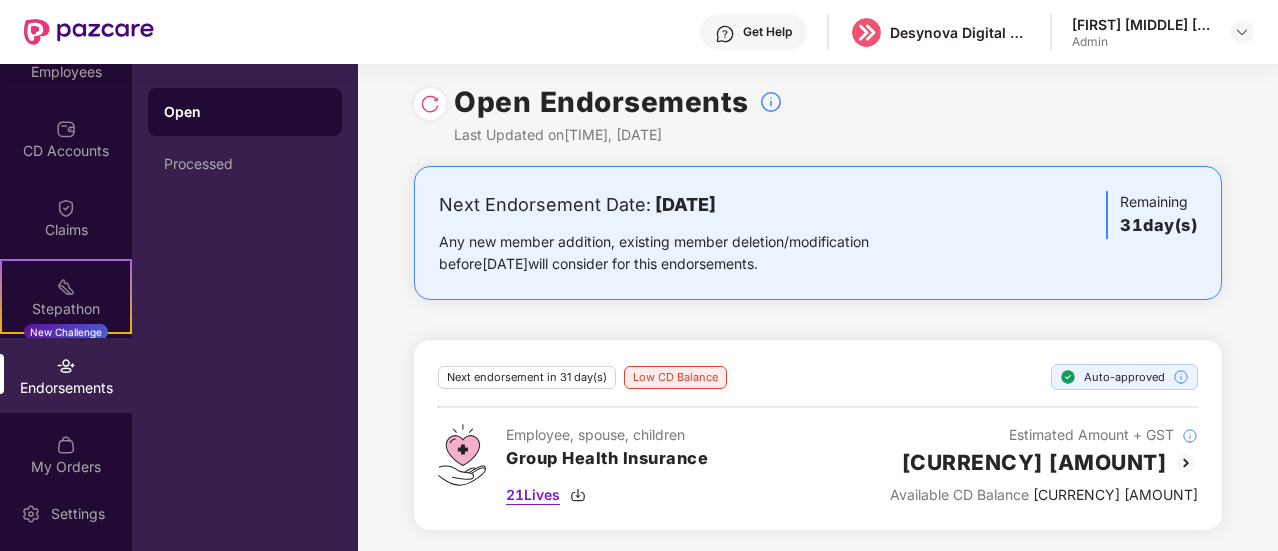 click at bounding box center (578, 495) 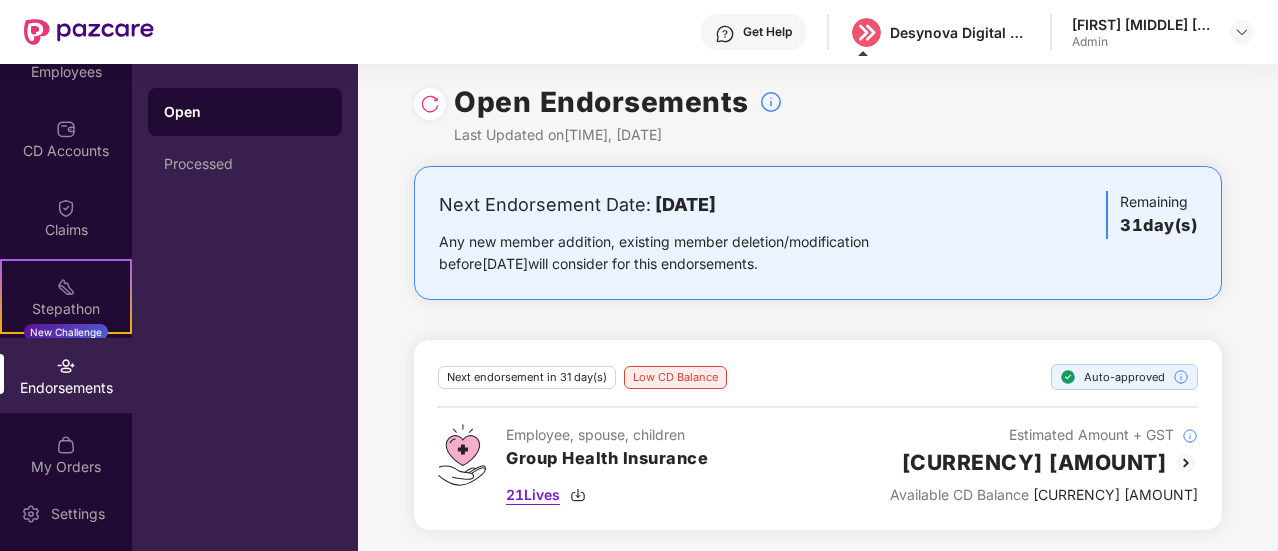 click on "21  Lives" at bounding box center [533, 495] 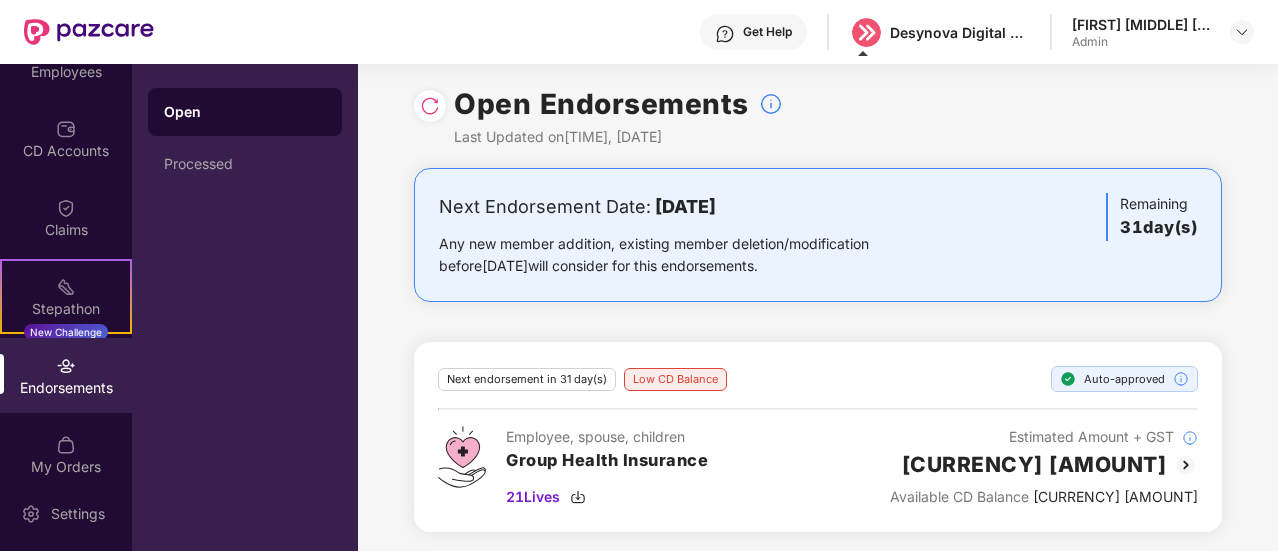 scroll, scrollTop: 8, scrollLeft: 0, axis: vertical 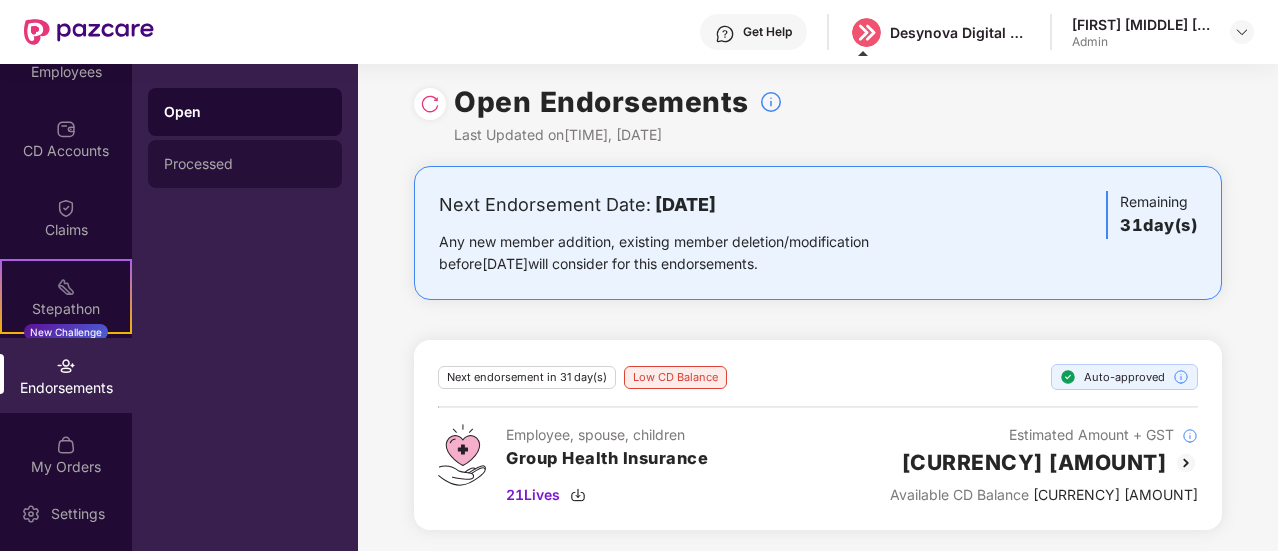 click on "Processed" at bounding box center (245, 164) 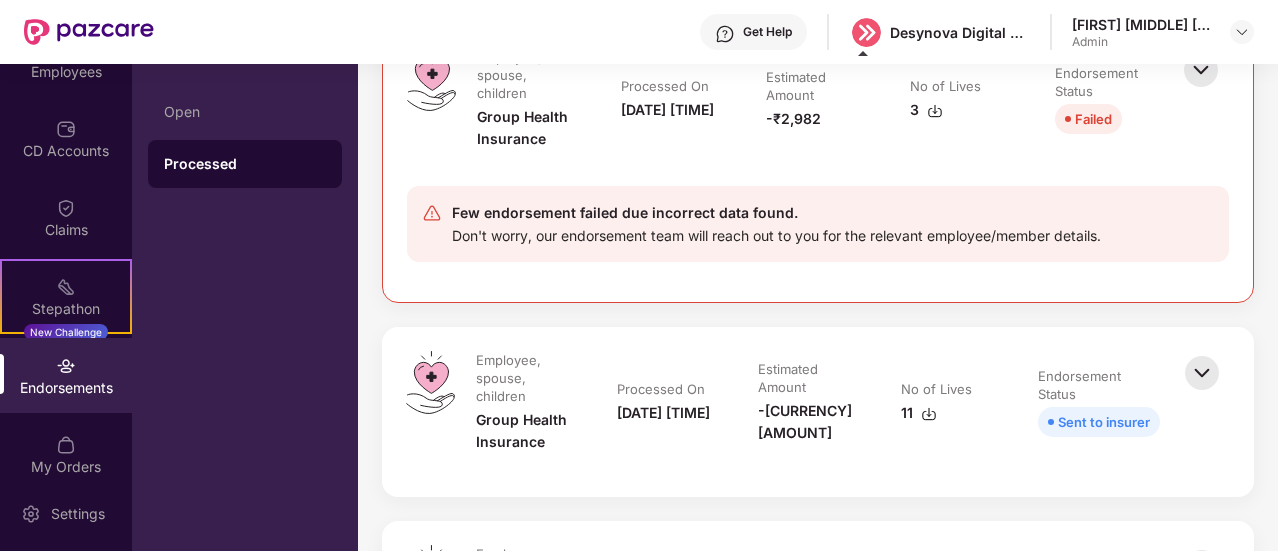 scroll, scrollTop: 400, scrollLeft: 0, axis: vertical 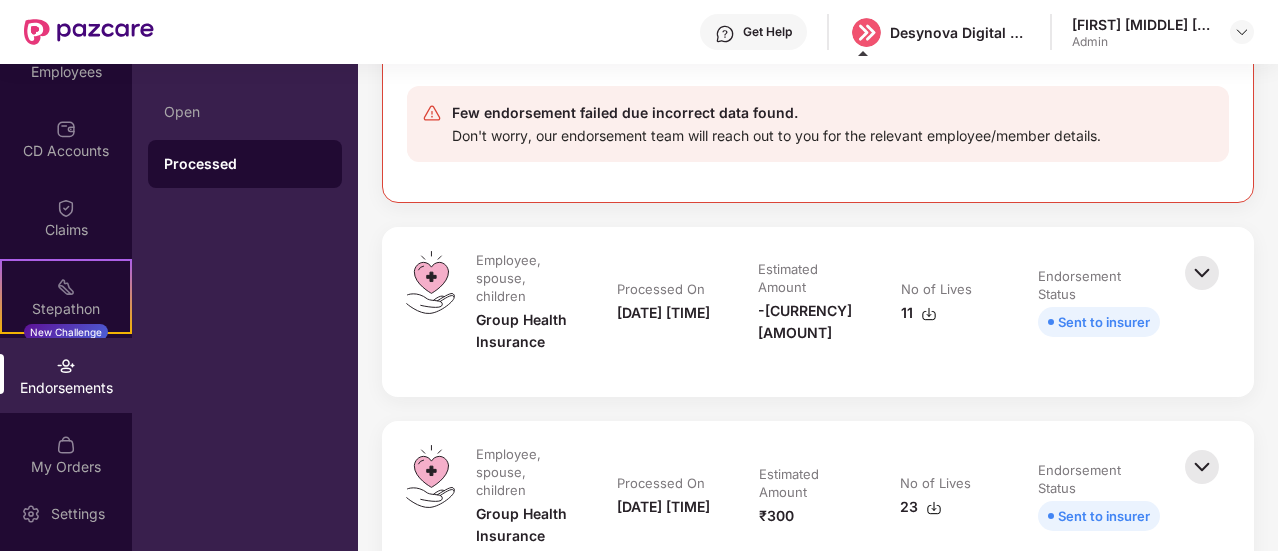 click at bounding box center (929, 314) 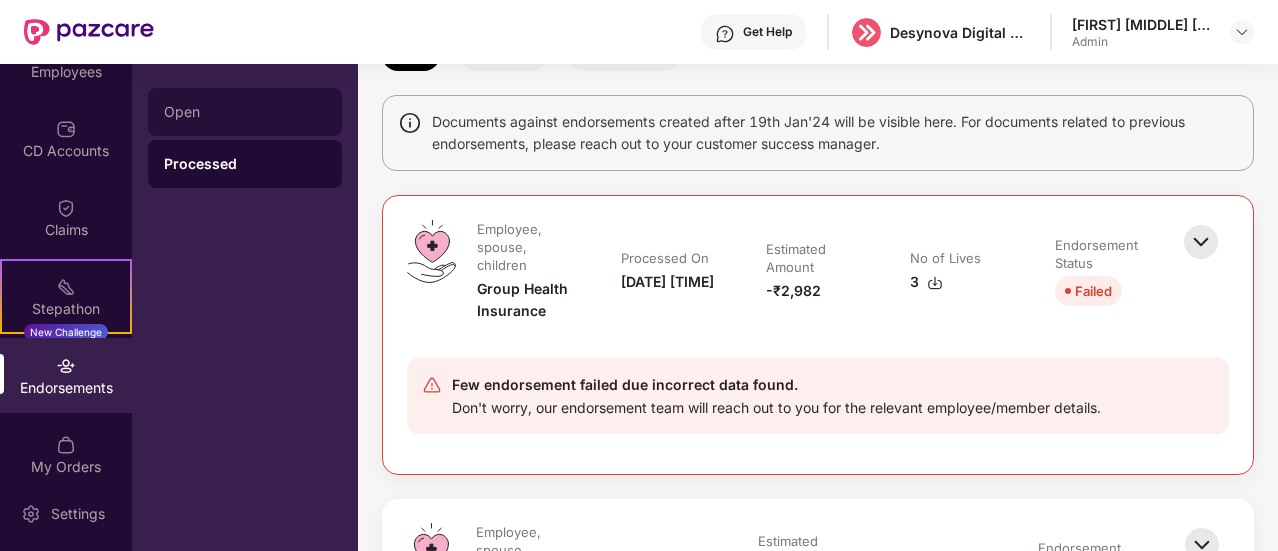scroll, scrollTop: 100, scrollLeft: 0, axis: vertical 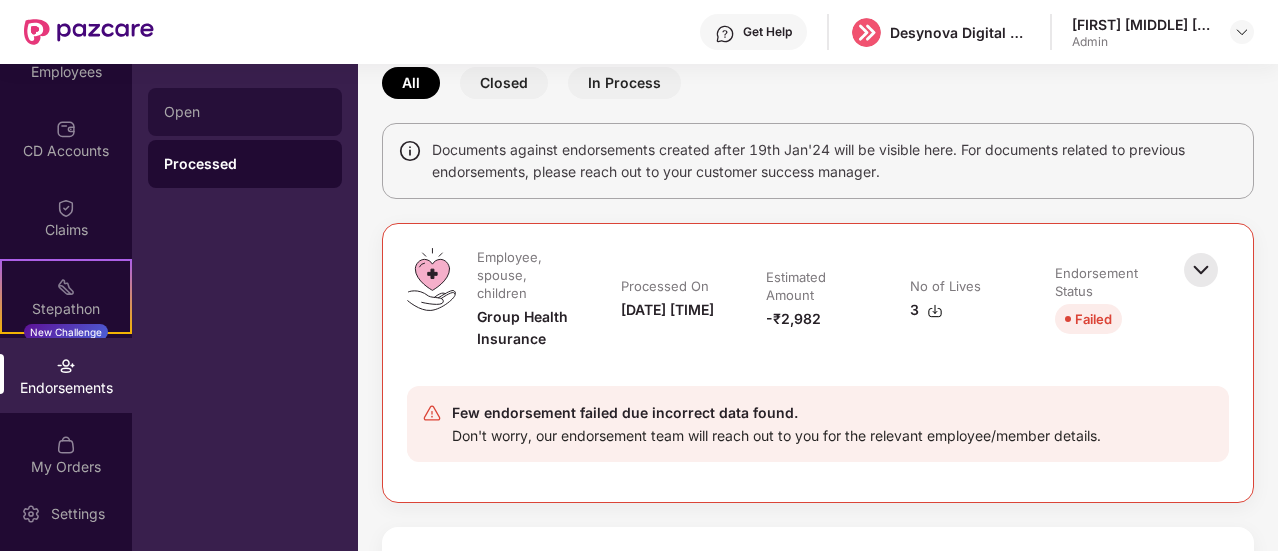 click on "Open" at bounding box center (245, 112) 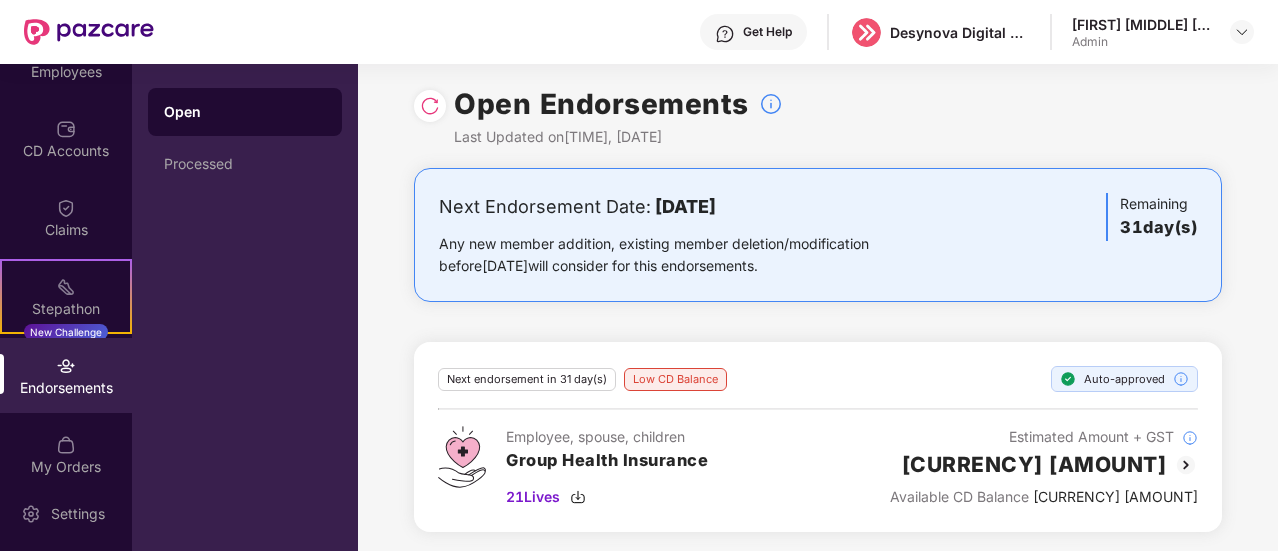 scroll, scrollTop: 8, scrollLeft: 0, axis: vertical 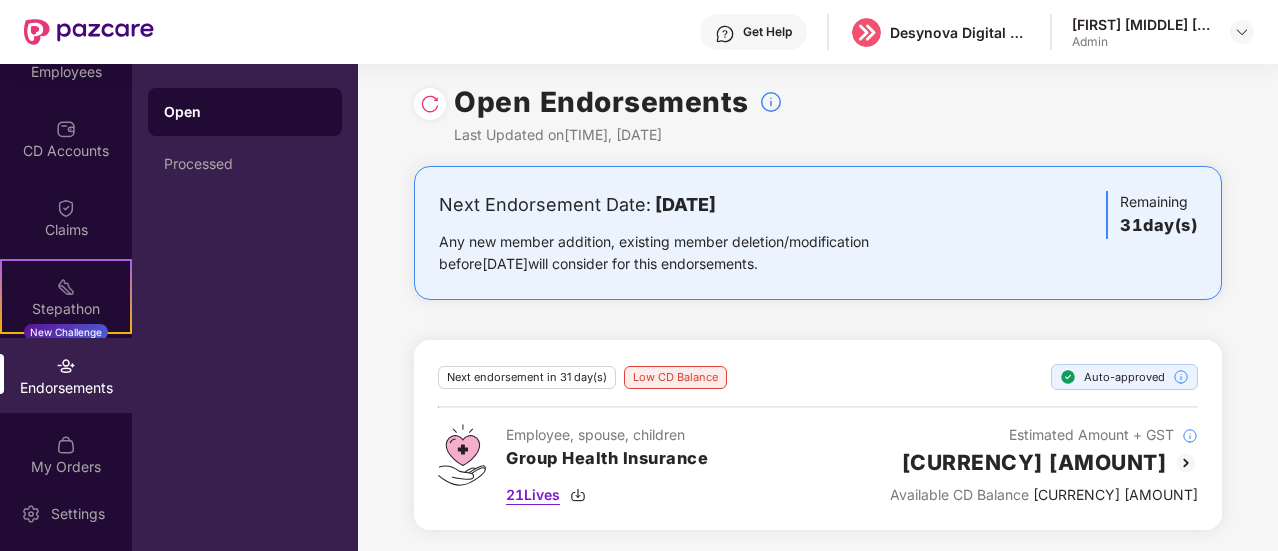 click on "21  Lives" at bounding box center (533, 495) 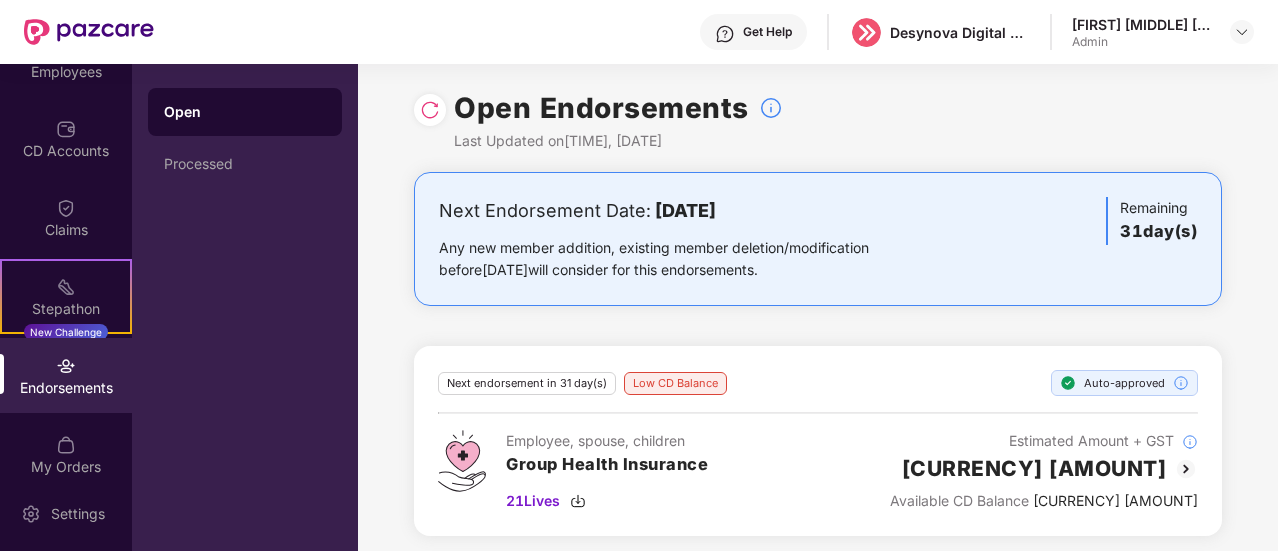 scroll, scrollTop: 0, scrollLeft: 0, axis: both 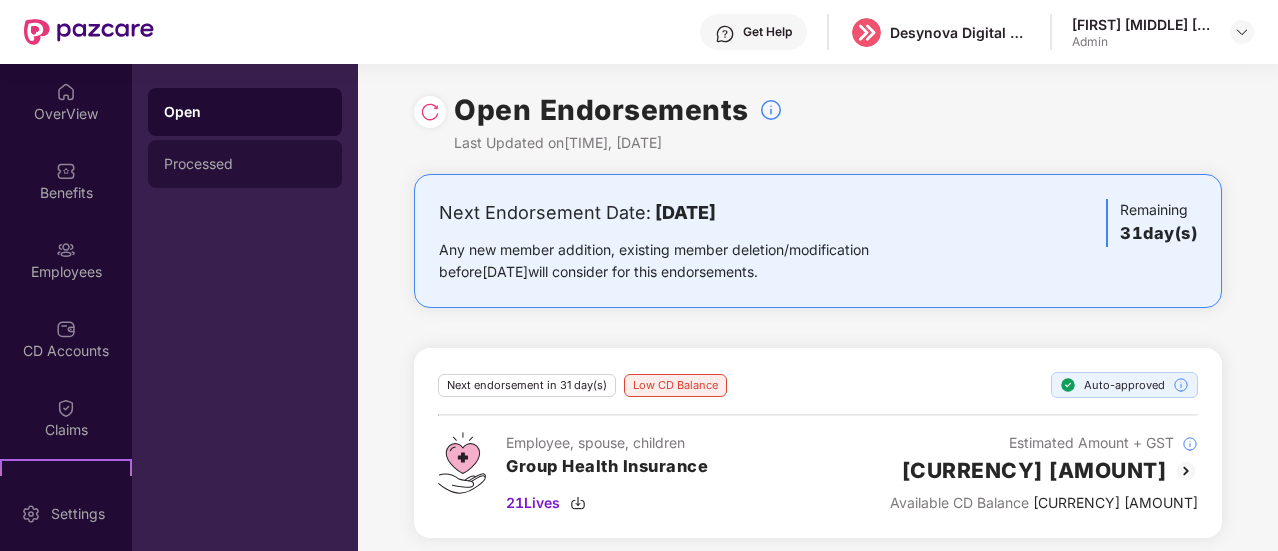 click on "Processed" at bounding box center [245, 164] 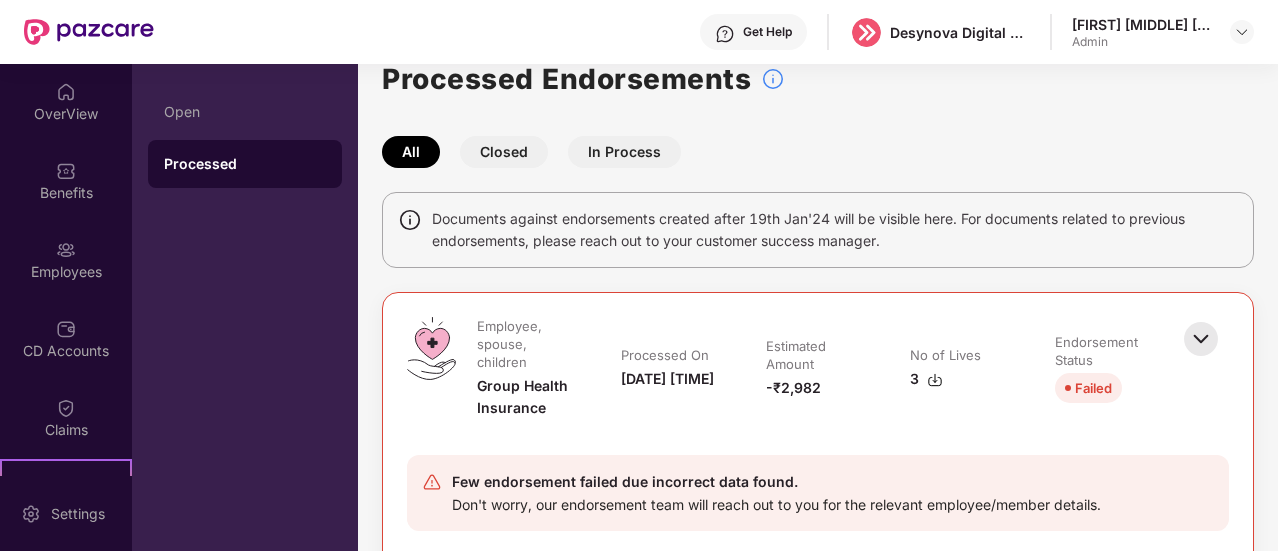 scroll, scrollTop: 0, scrollLeft: 0, axis: both 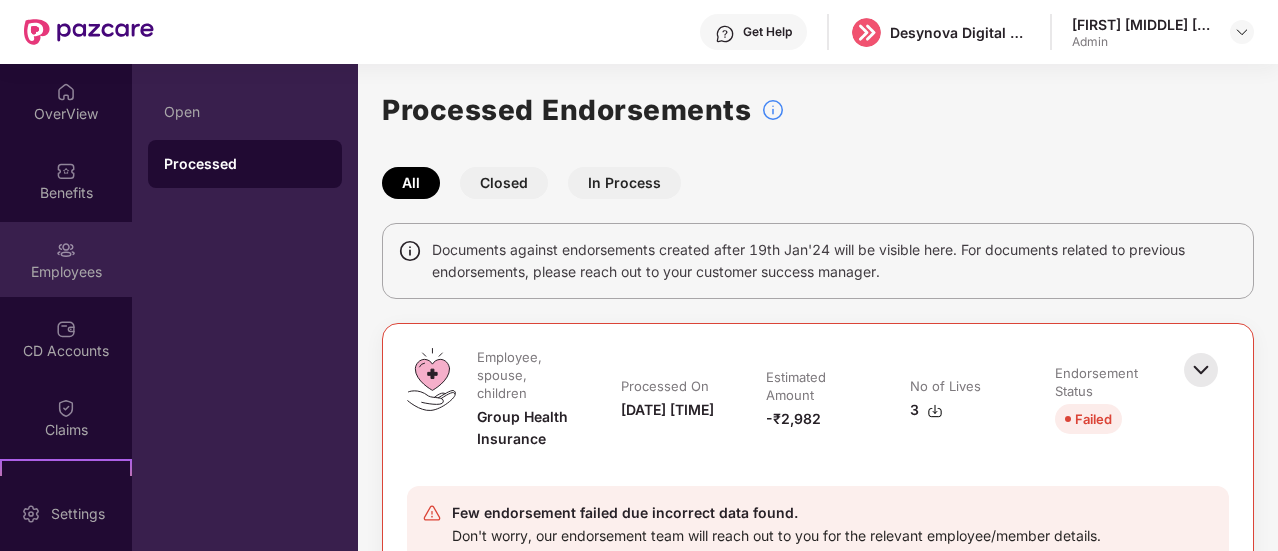 click on "Employees" at bounding box center [66, 259] 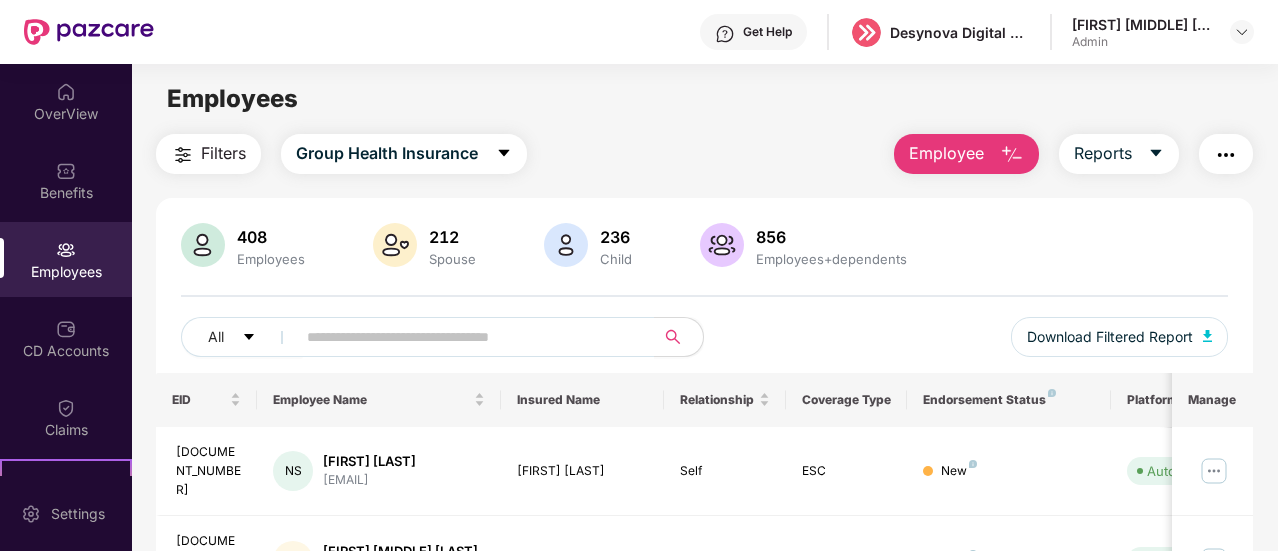 click on "Employee" at bounding box center (946, 153) 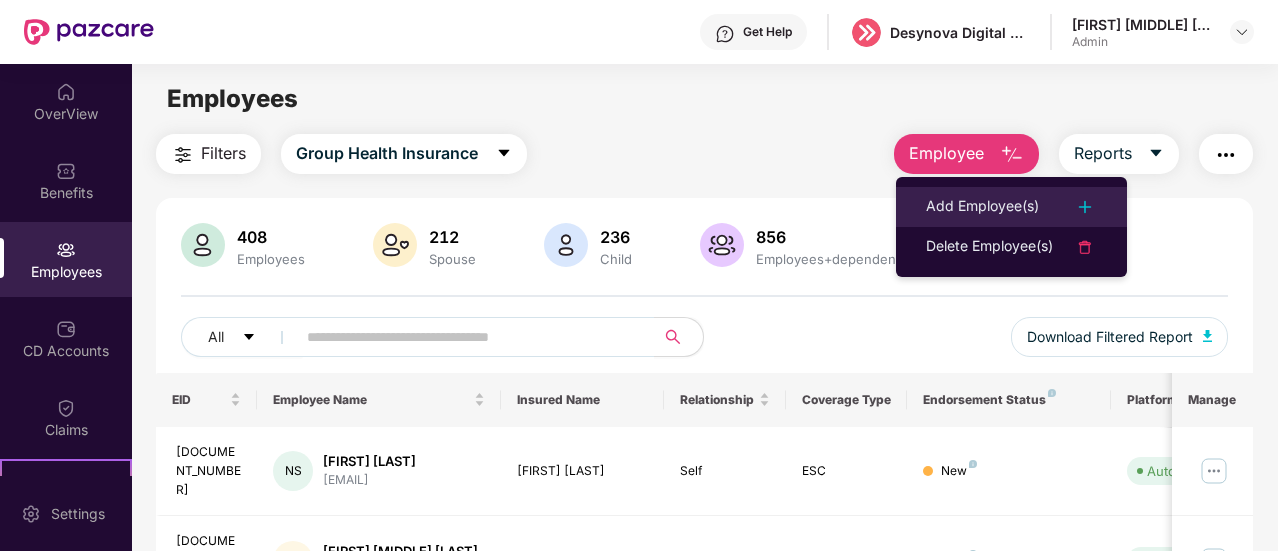 click on "Add Employee(s)" at bounding box center [982, 207] 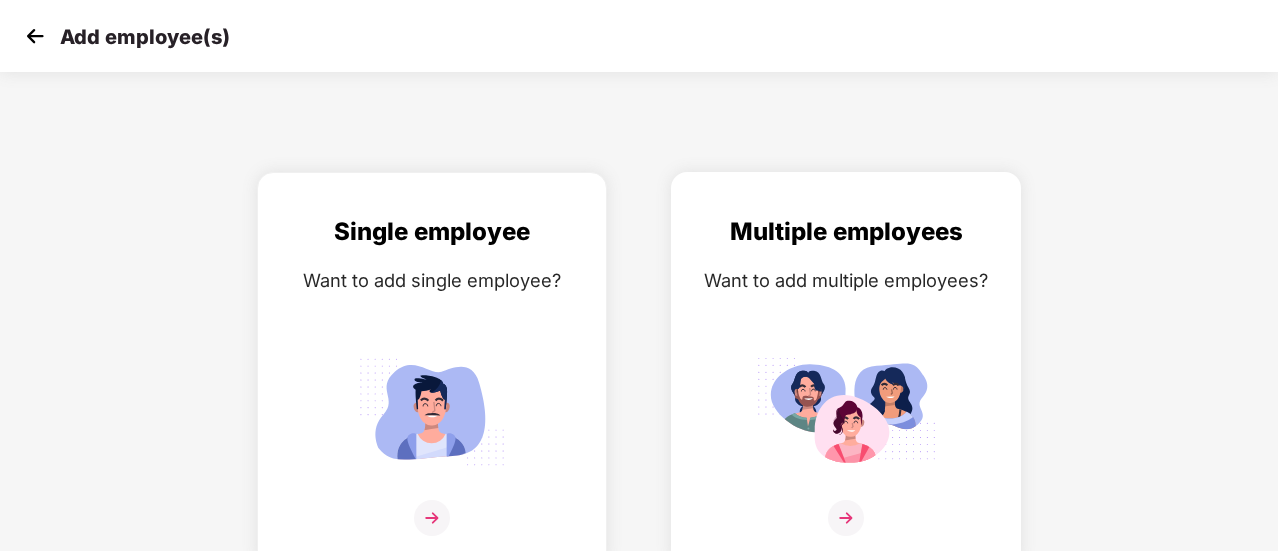 click at bounding box center (846, 518) 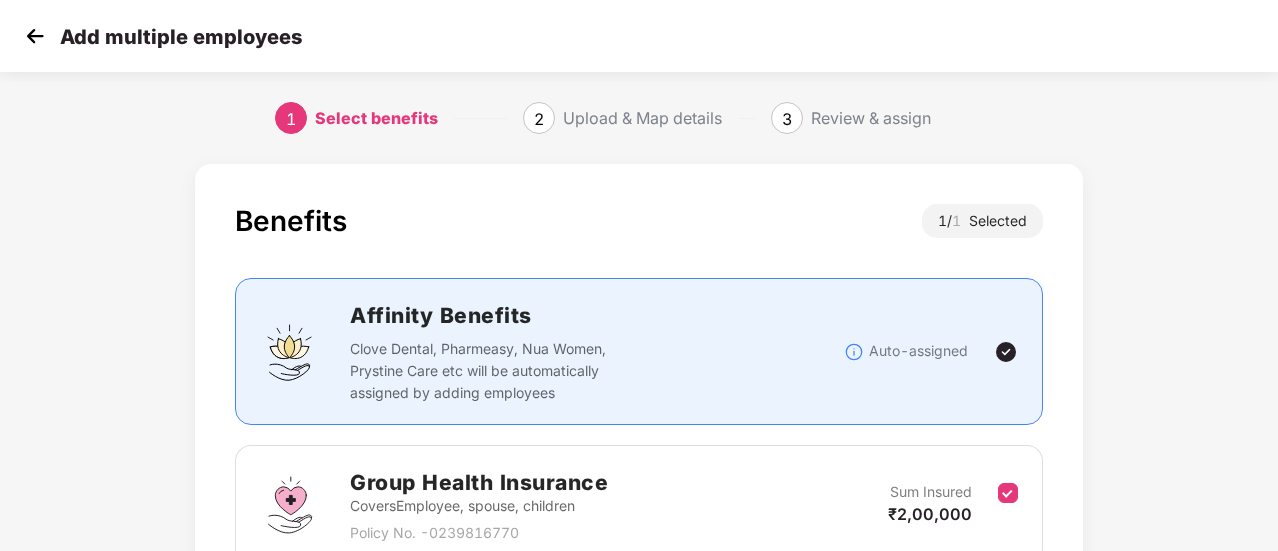 scroll, scrollTop: 186, scrollLeft: 0, axis: vertical 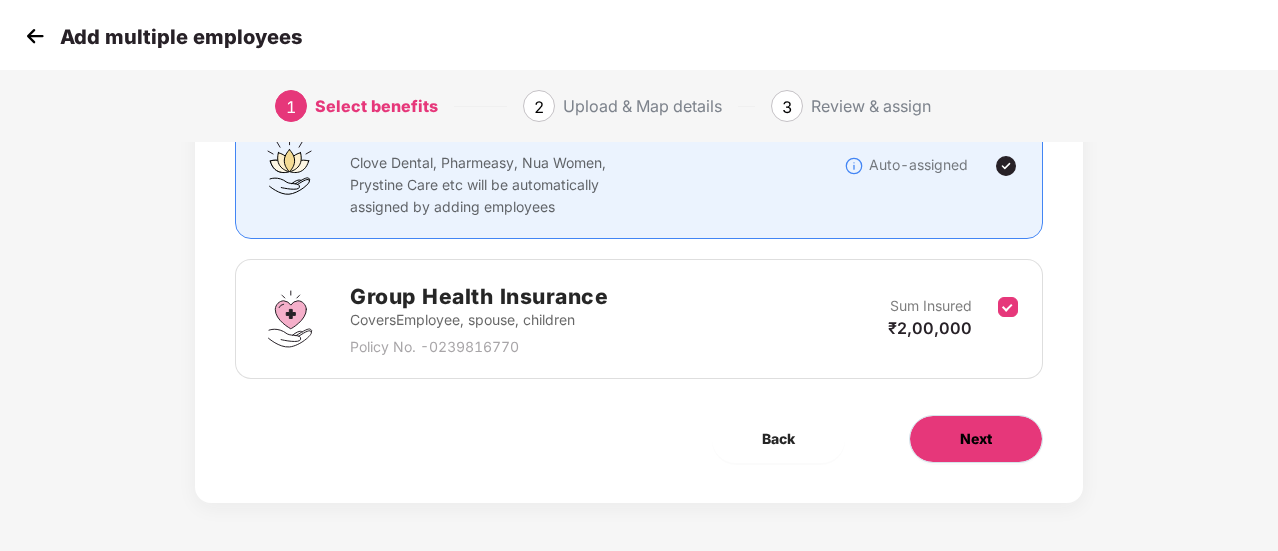click on "Next" at bounding box center [976, 439] 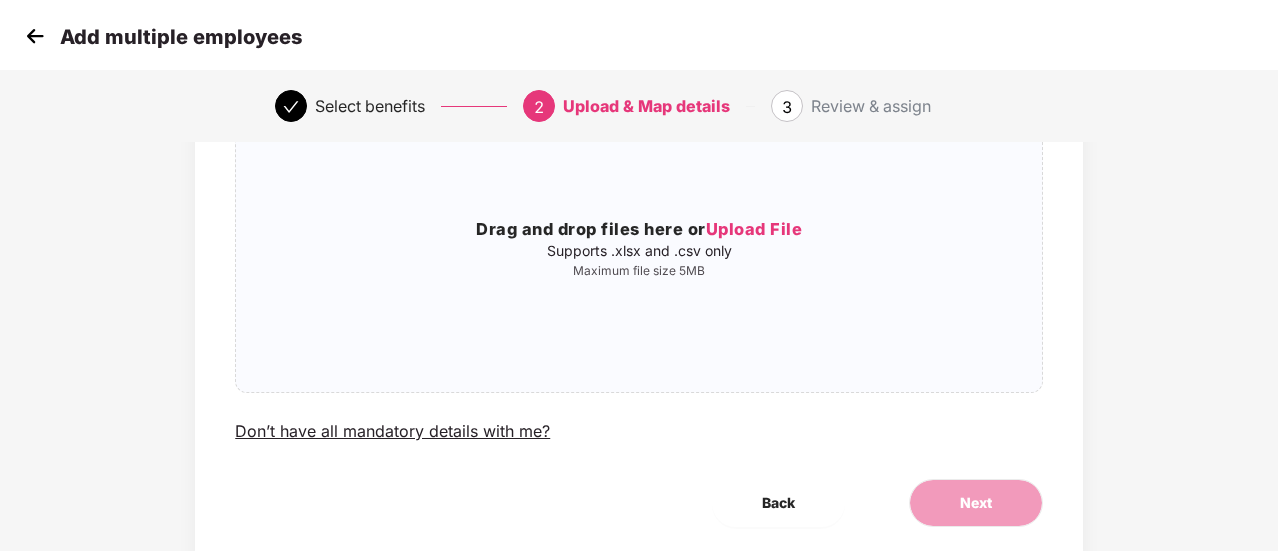 scroll, scrollTop: 0, scrollLeft: 0, axis: both 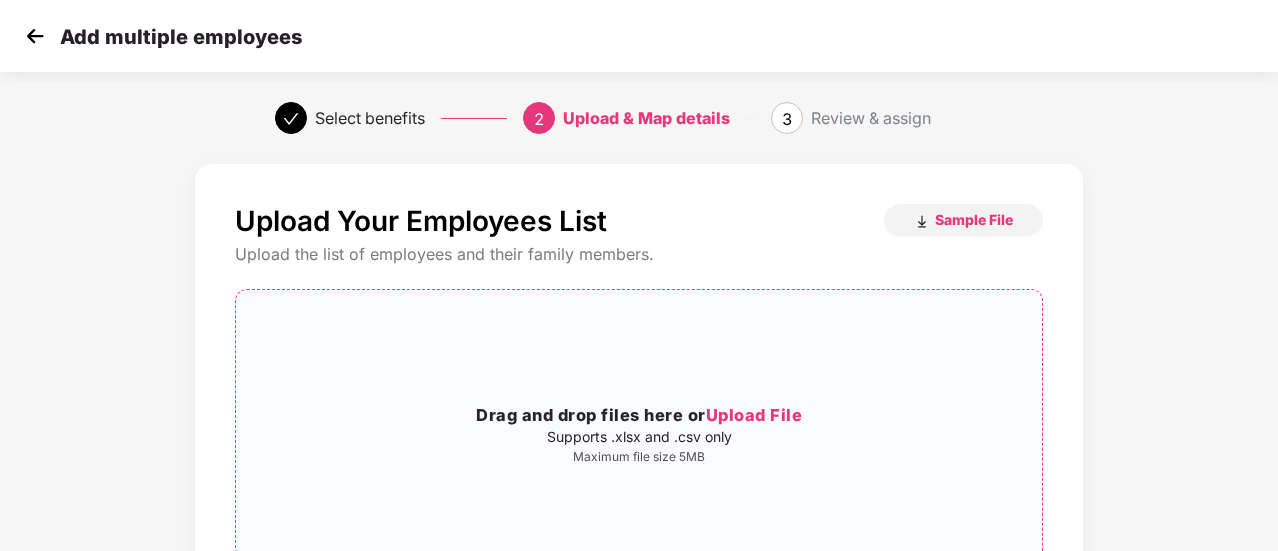 click on "Upload File" at bounding box center (754, 415) 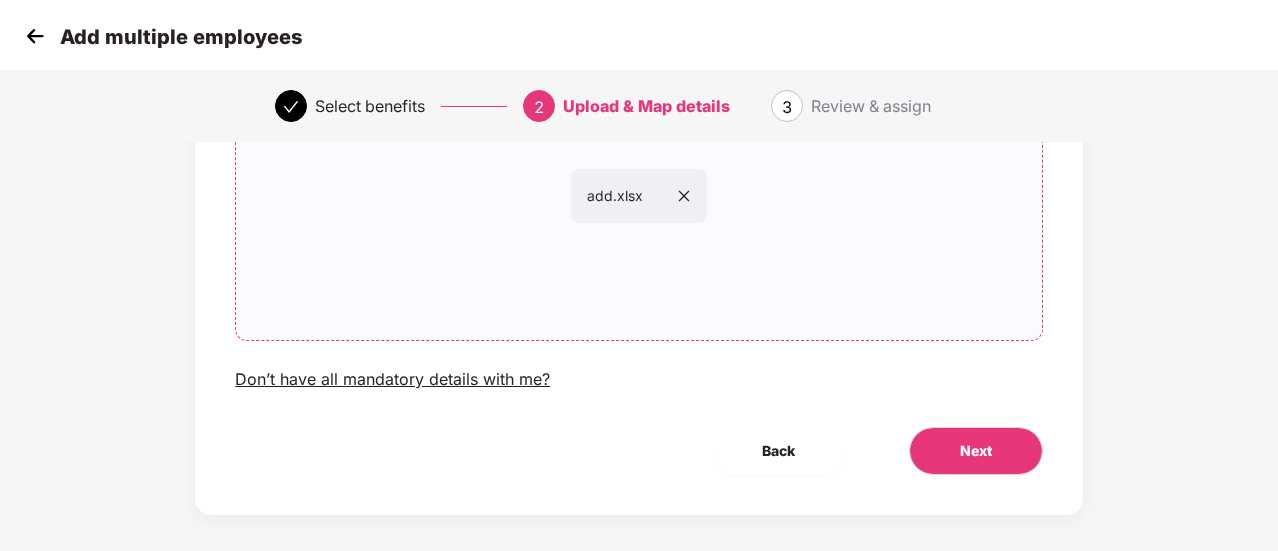 scroll, scrollTop: 252, scrollLeft: 0, axis: vertical 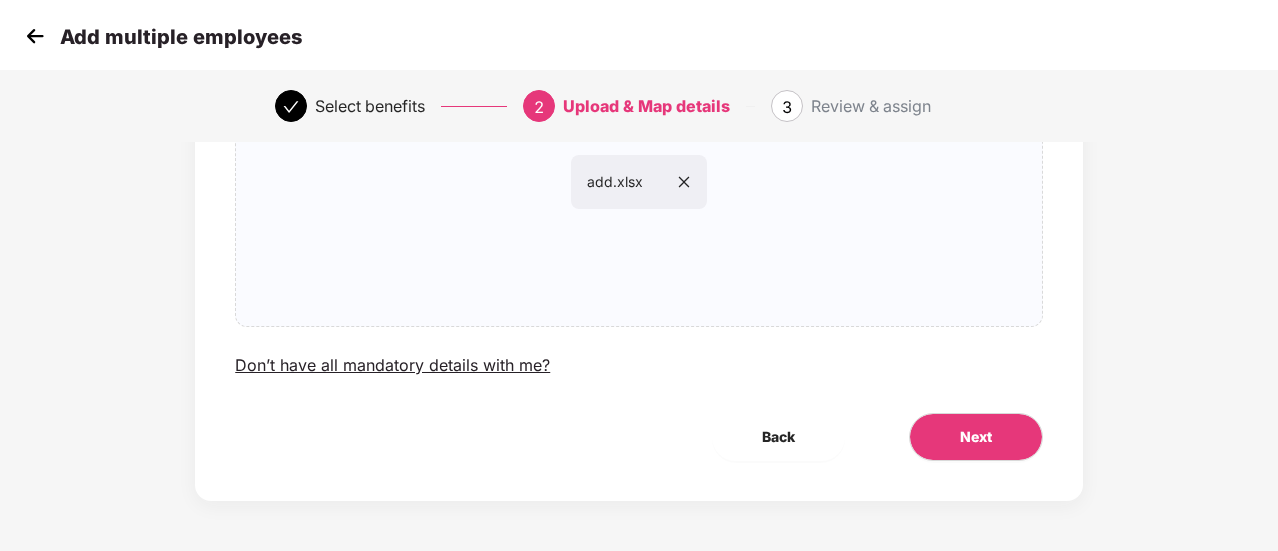 click on "Upload Your Employees List Sample File Upload the list of employees and their family members. add.xlsx   add.xlsx Don’t have all mandatory details with me? Back Next" at bounding box center [639, 206] 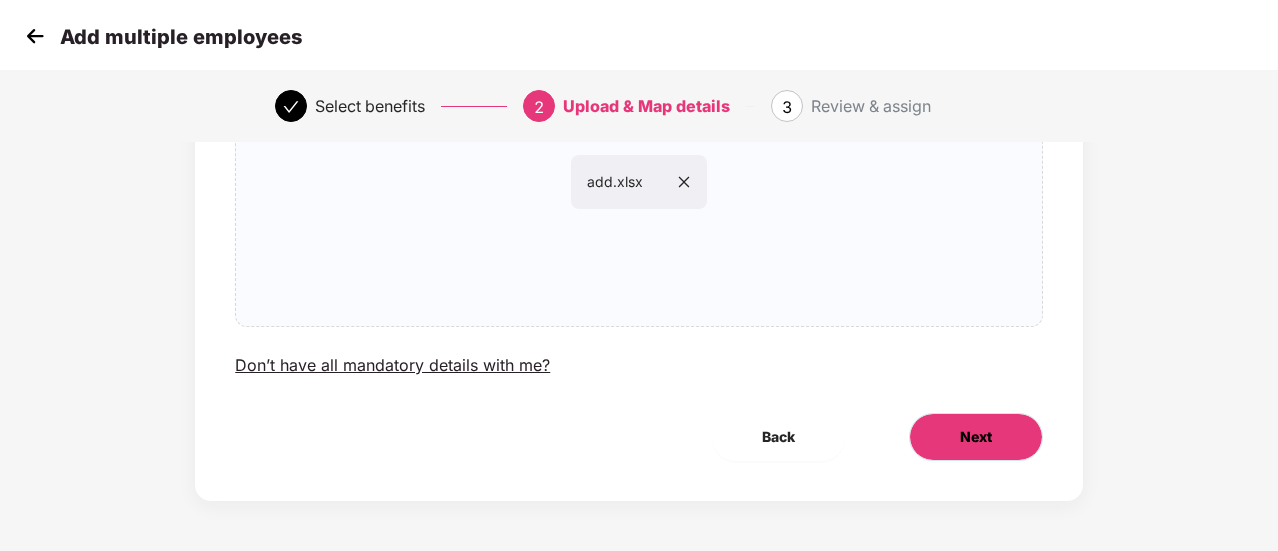 click on "Next" at bounding box center (976, 437) 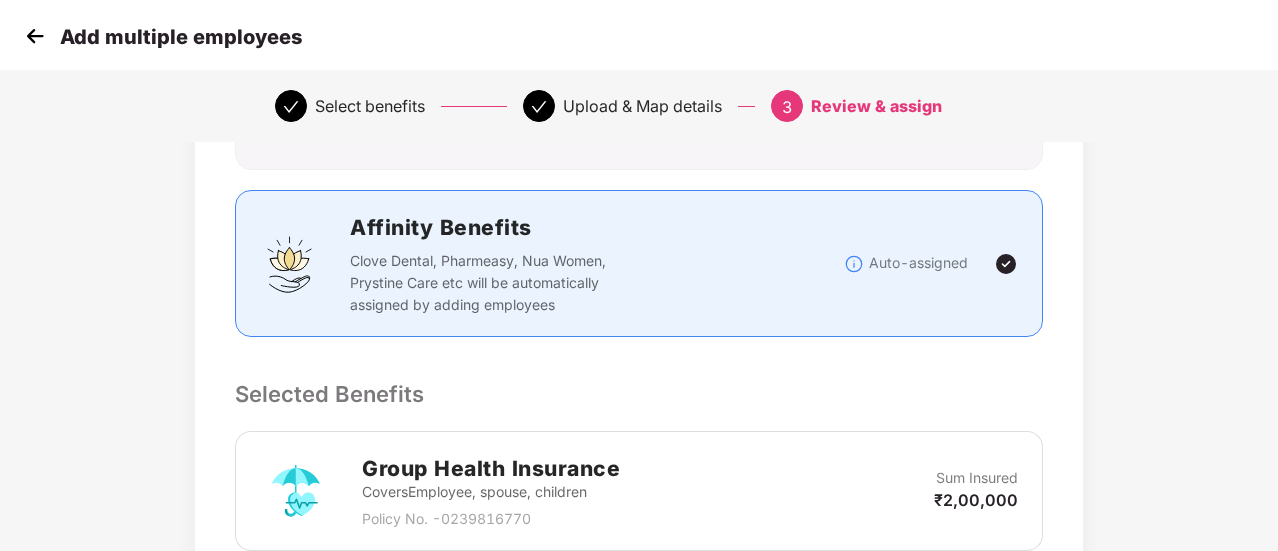 scroll, scrollTop: 583, scrollLeft: 0, axis: vertical 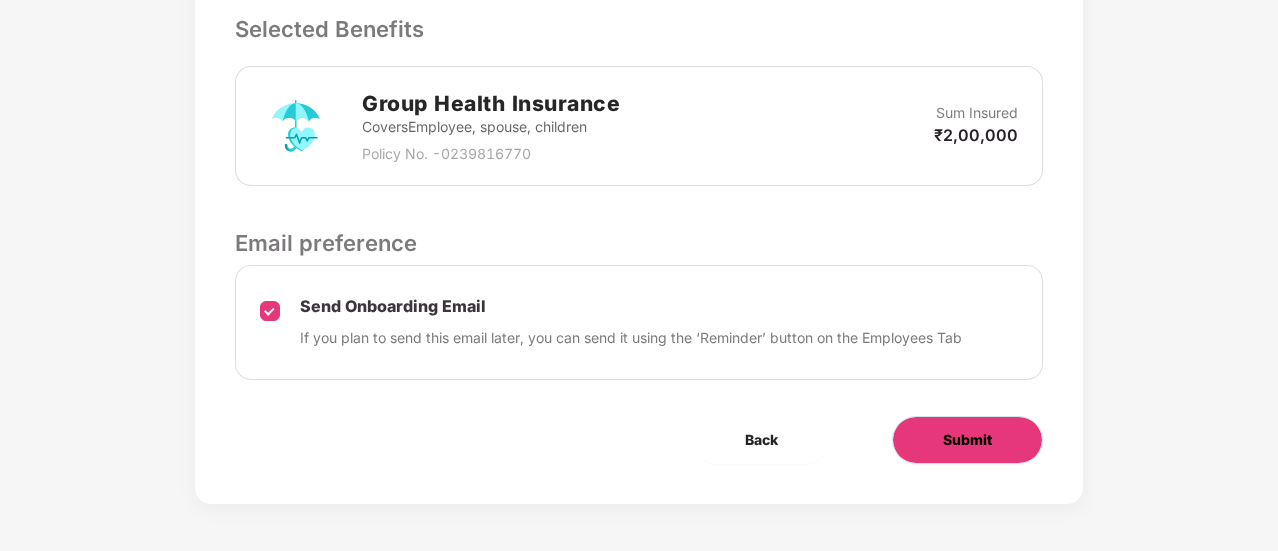 drag, startPoint x: 988, startPoint y: 448, endPoint x: 709, endPoint y: 496, distance: 283.0989 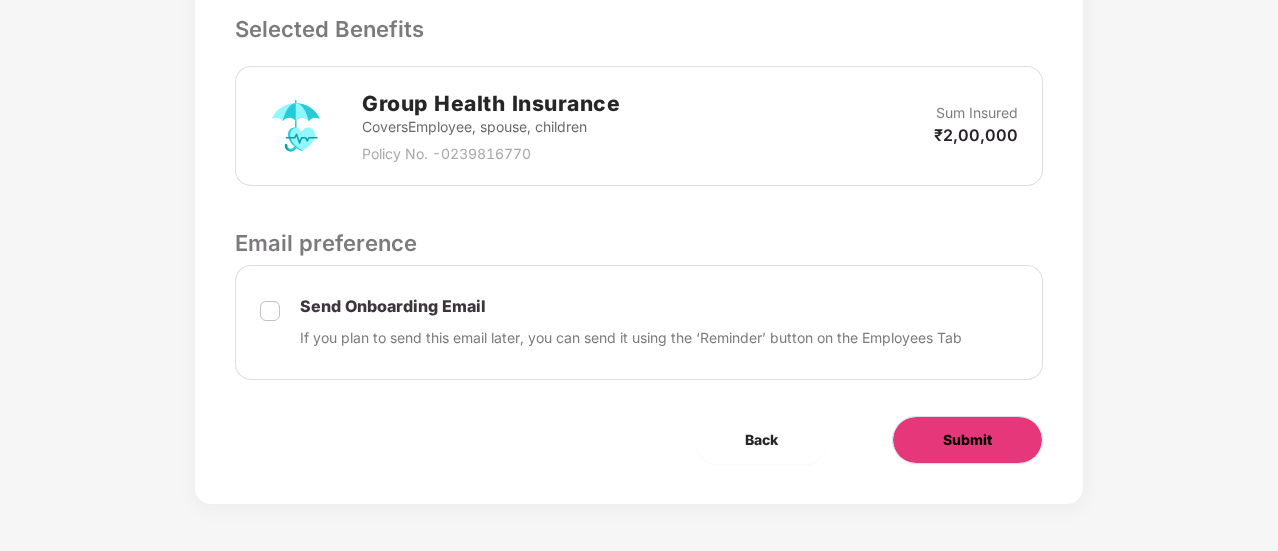 click on "Submit" at bounding box center (967, 440) 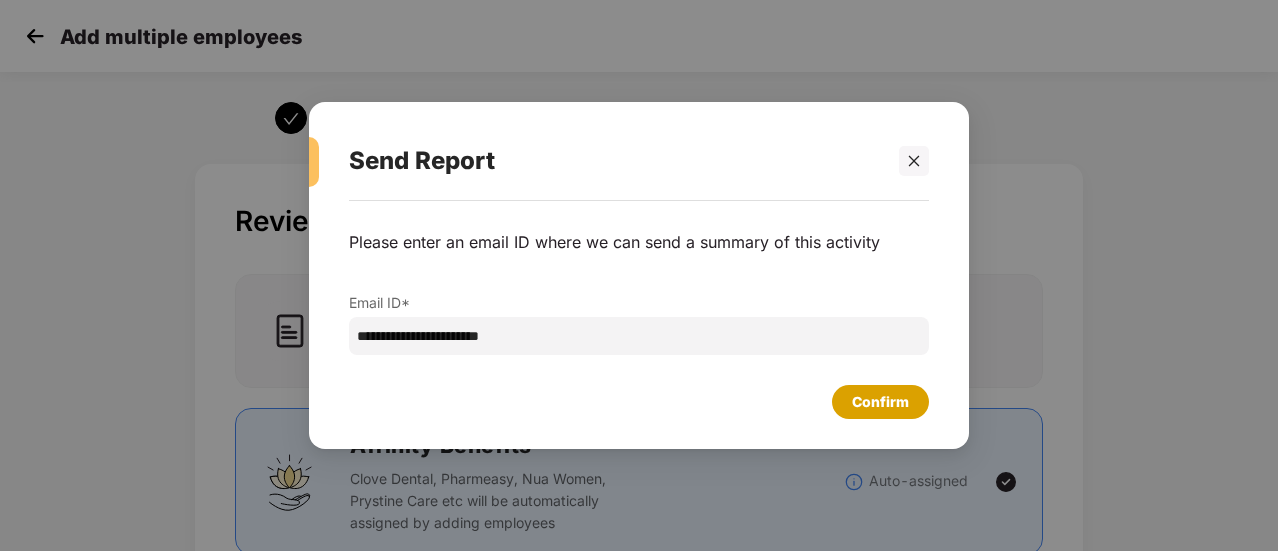 click on "Confirm" at bounding box center [880, 402] 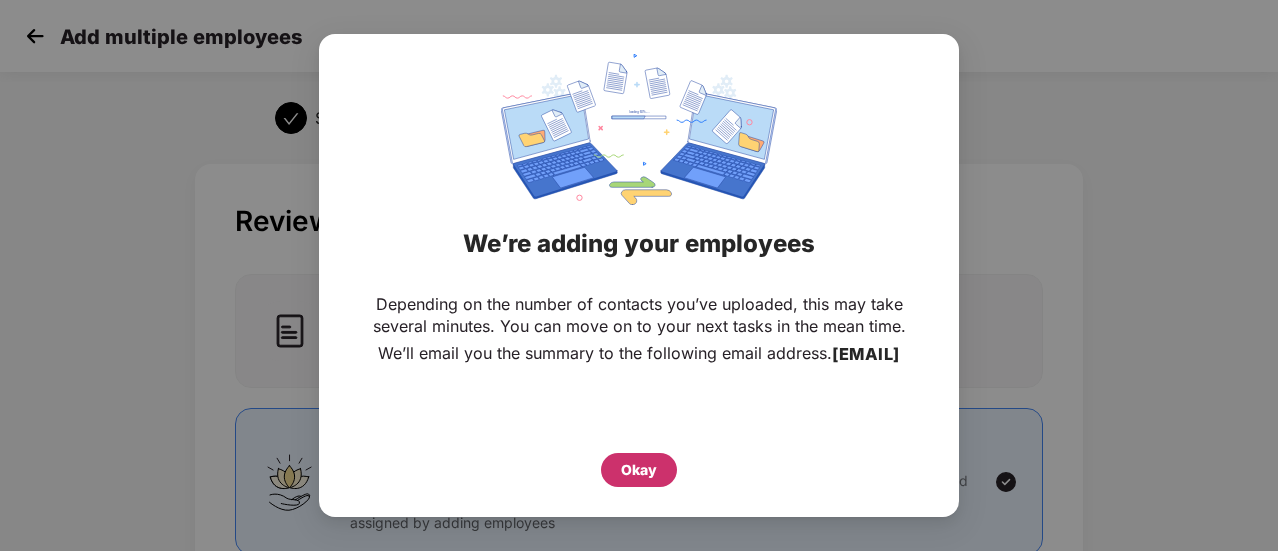 click on "Okay" at bounding box center [639, 470] 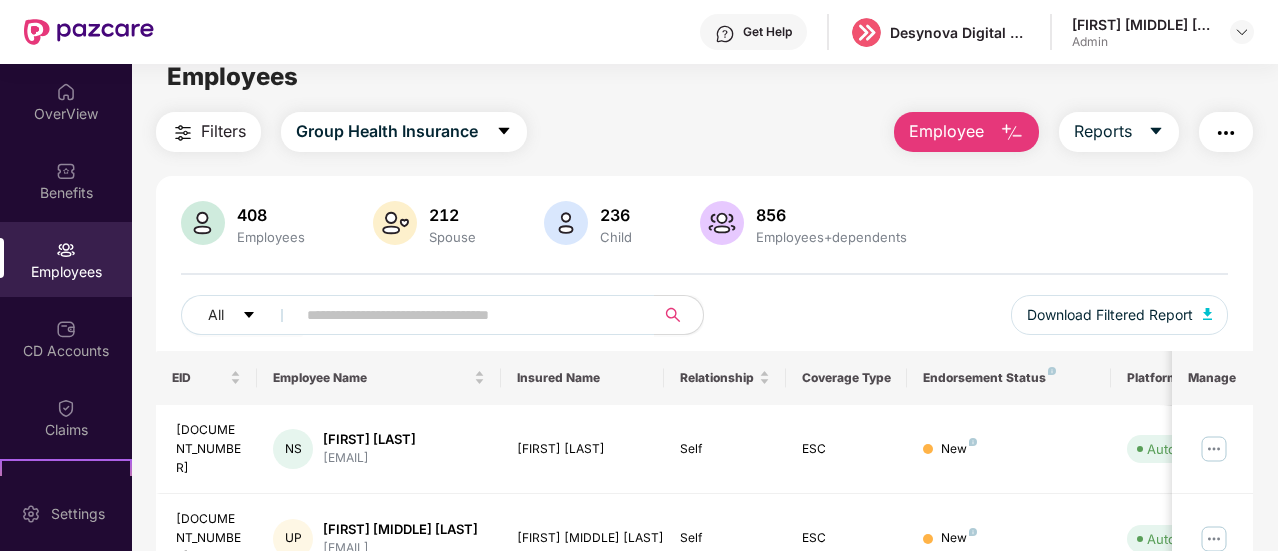scroll, scrollTop: 0, scrollLeft: 0, axis: both 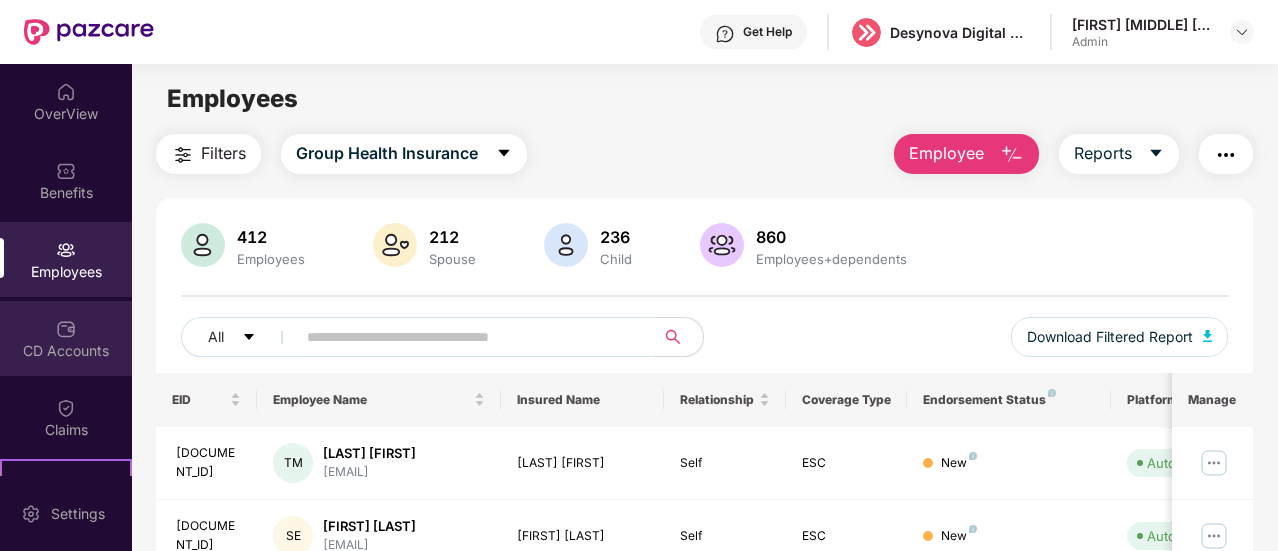 click at bounding box center [66, 329] 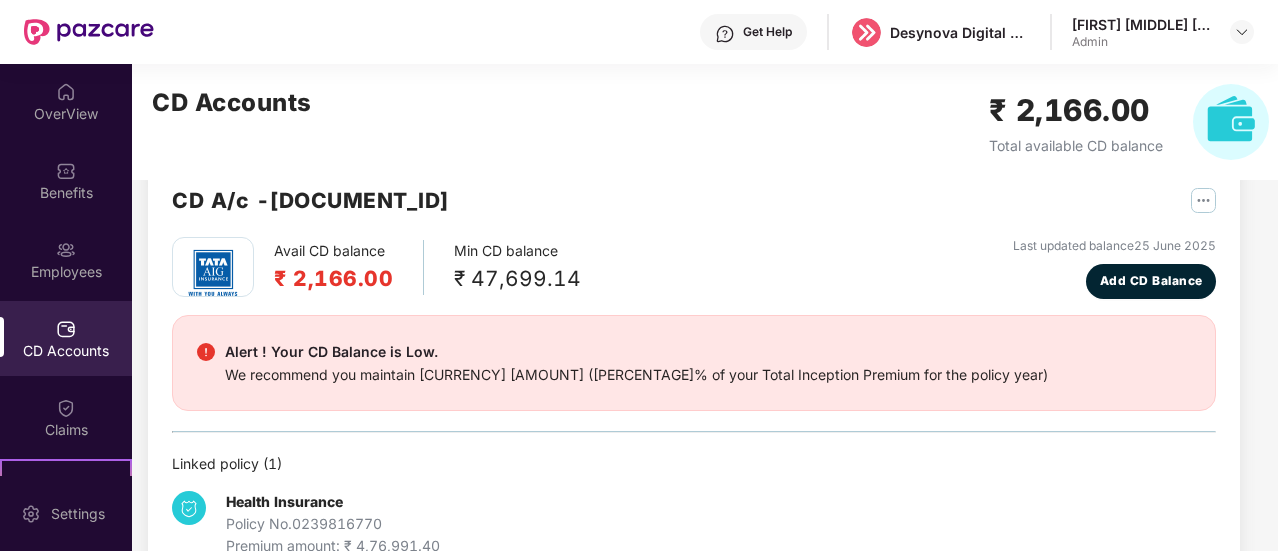 scroll, scrollTop: 0, scrollLeft: 0, axis: both 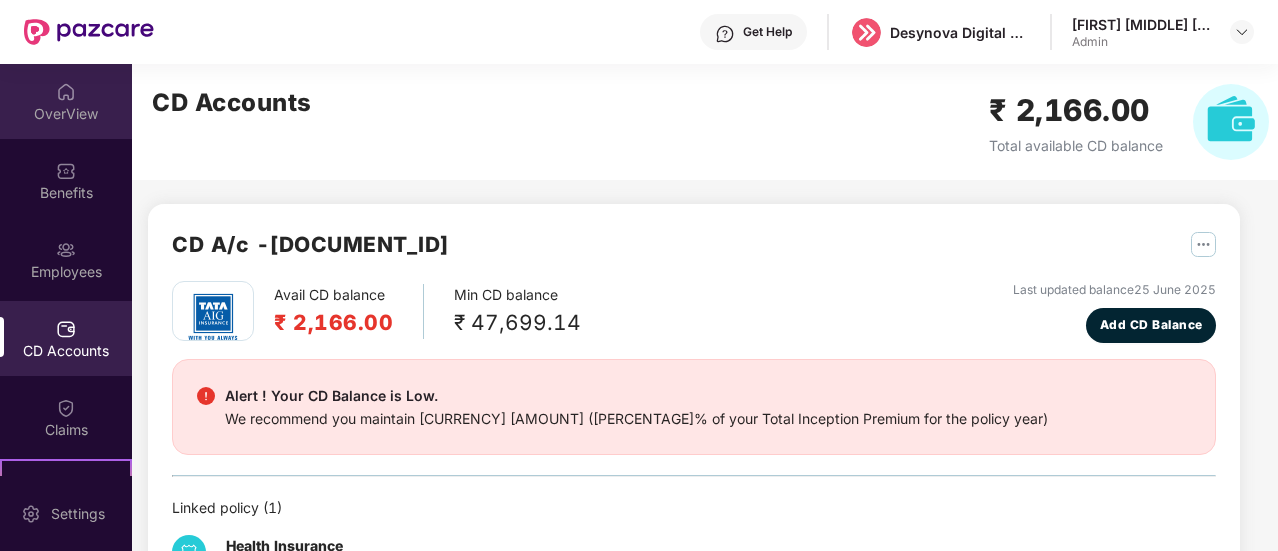 click on "OverView" at bounding box center (66, 114) 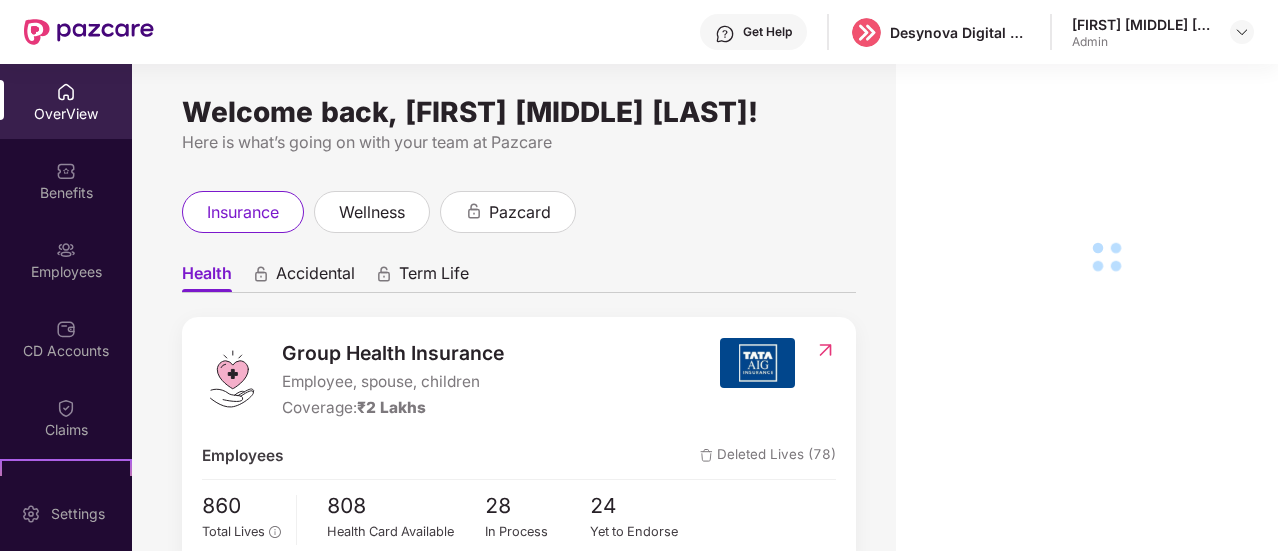 click on "Employees" at bounding box center [66, 272] 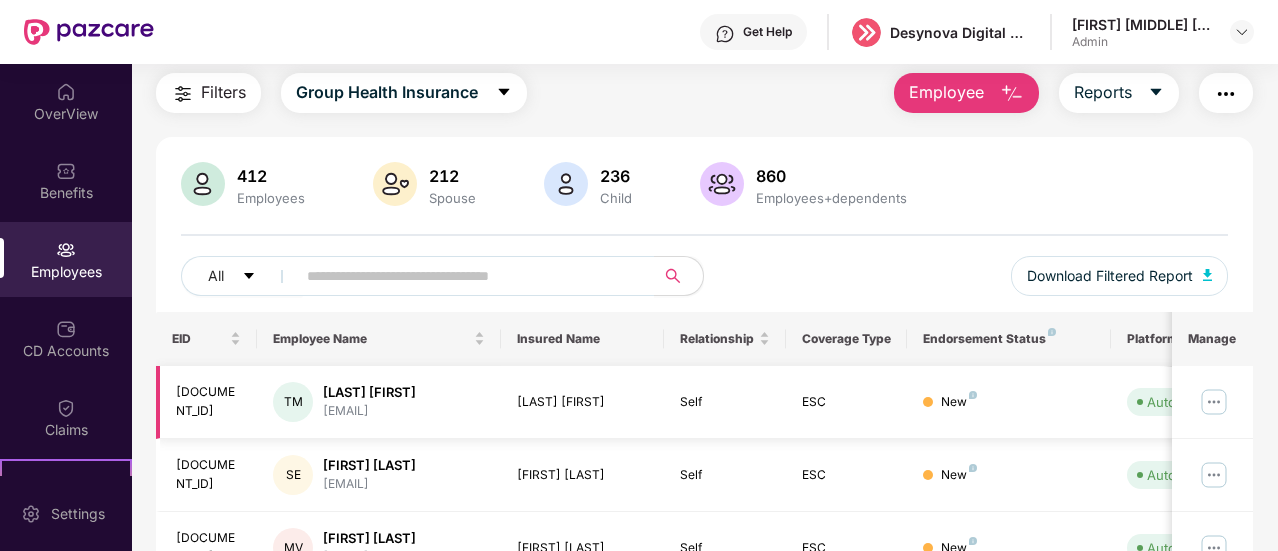 scroll, scrollTop: 0, scrollLeft: 0, axis: both 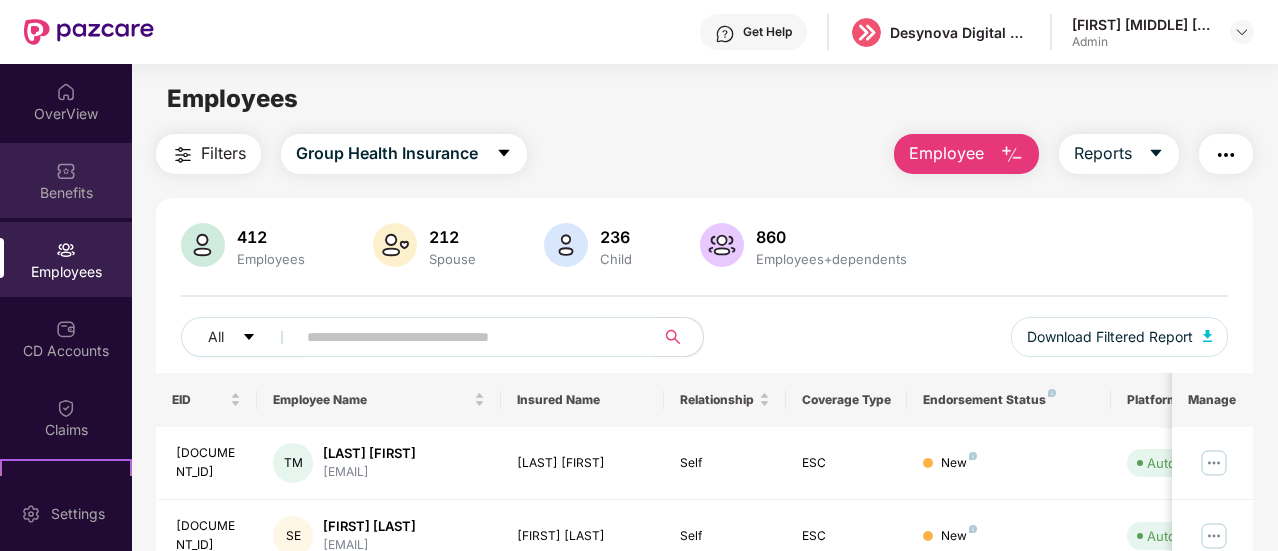 click on "Benefits" at bounding box center (66, 193) 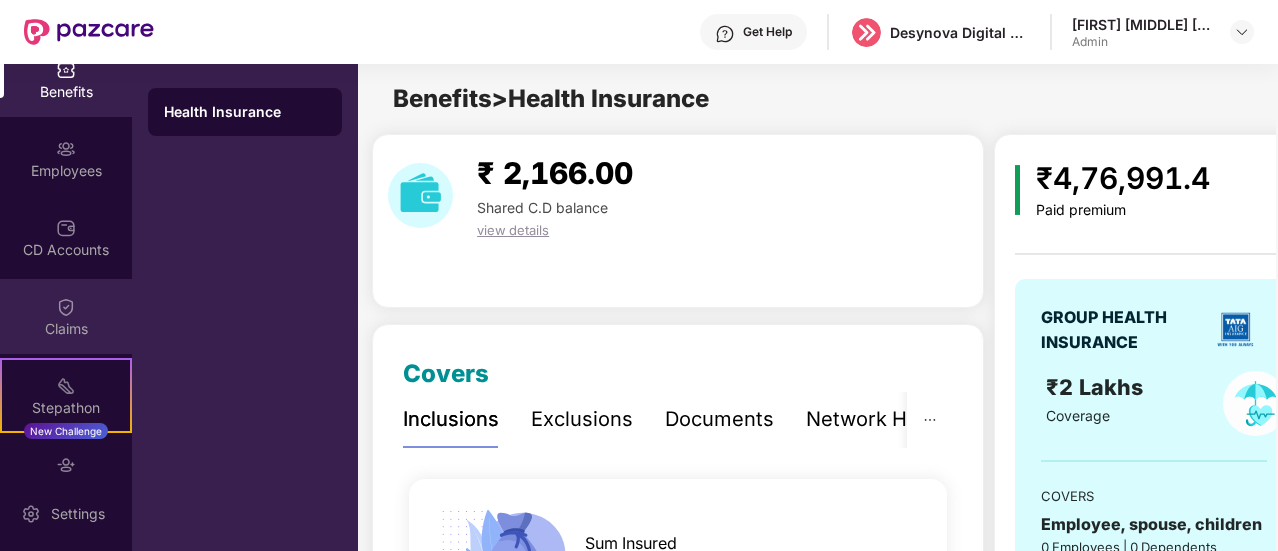 scroll, scrollTop: 219, scrollLeft: 0, axis: vertical 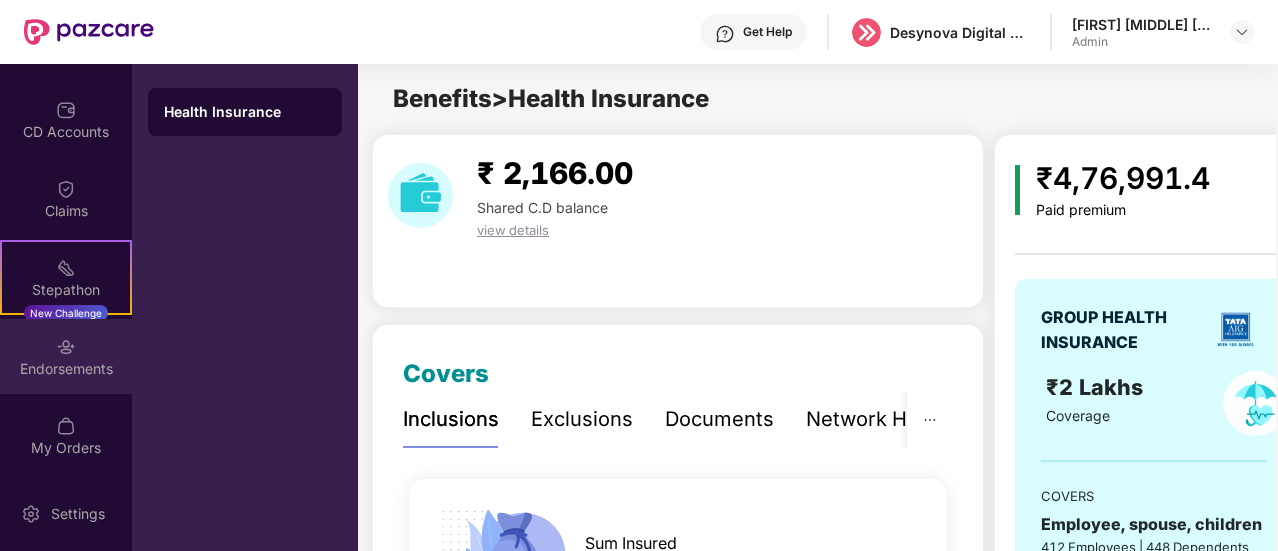 click on "Endorsements" at bounding box center (66, 369) 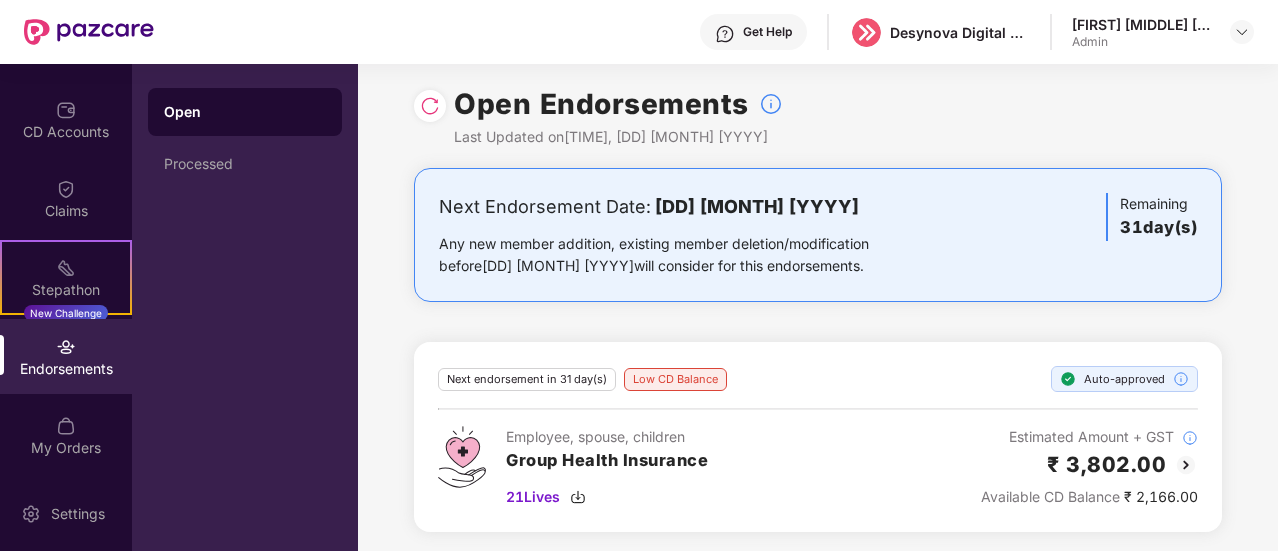 scroll, scrollTop: 8, scrollLeft: 0, axis: vertical 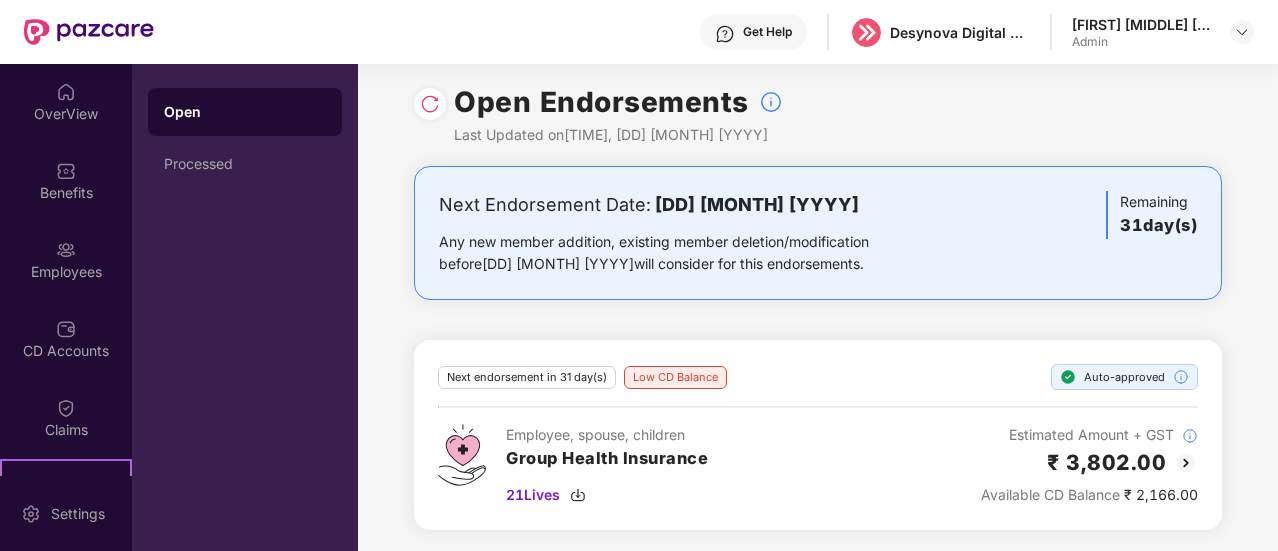 click at bounding box center [430, 104] 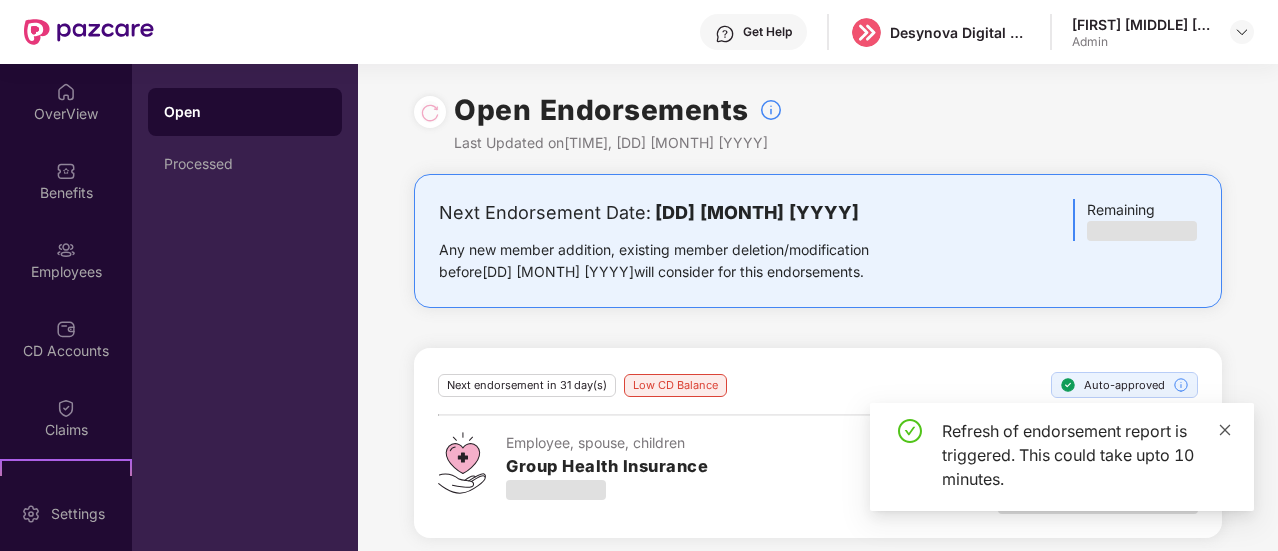 click 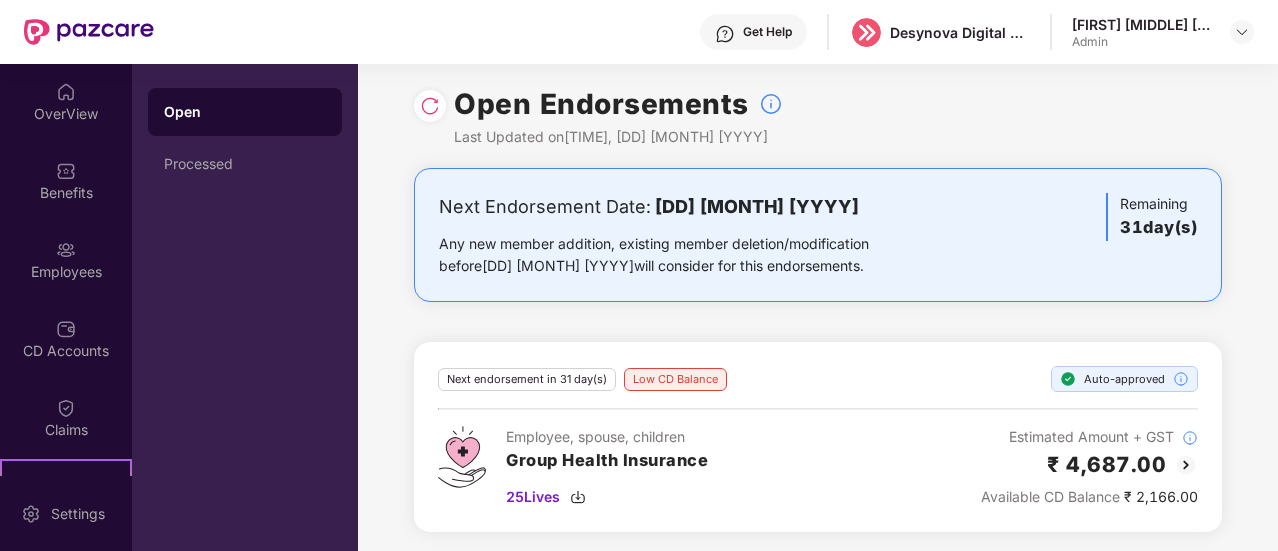 scroll, scrollTop: 8, scrollLeft: 0, axis: vertical 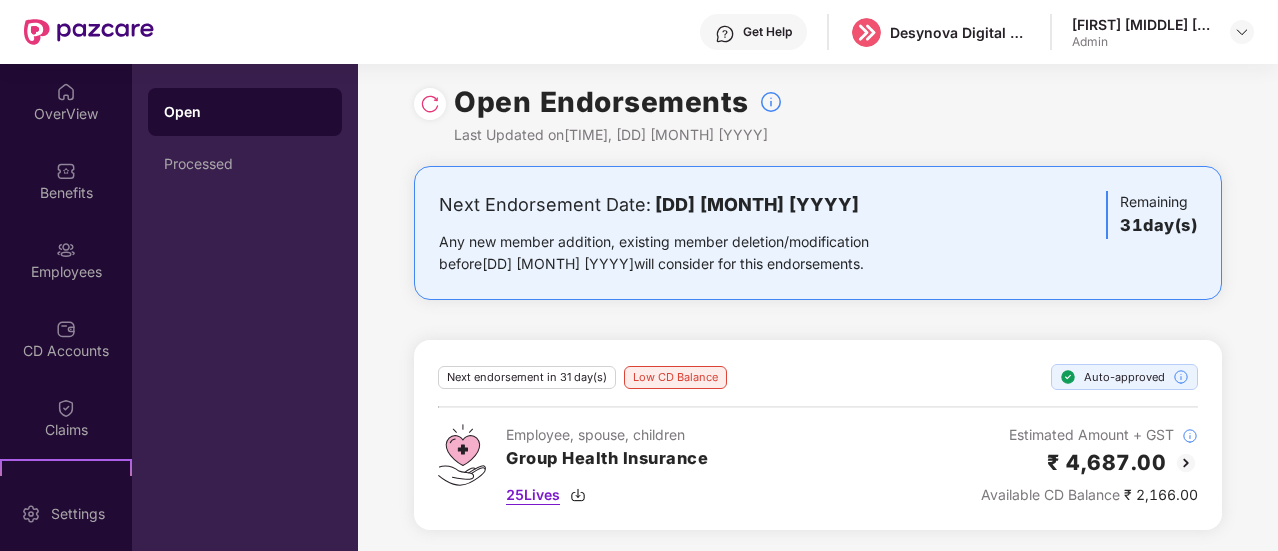 click on "25  Lives" at bounding box center [533, 495] 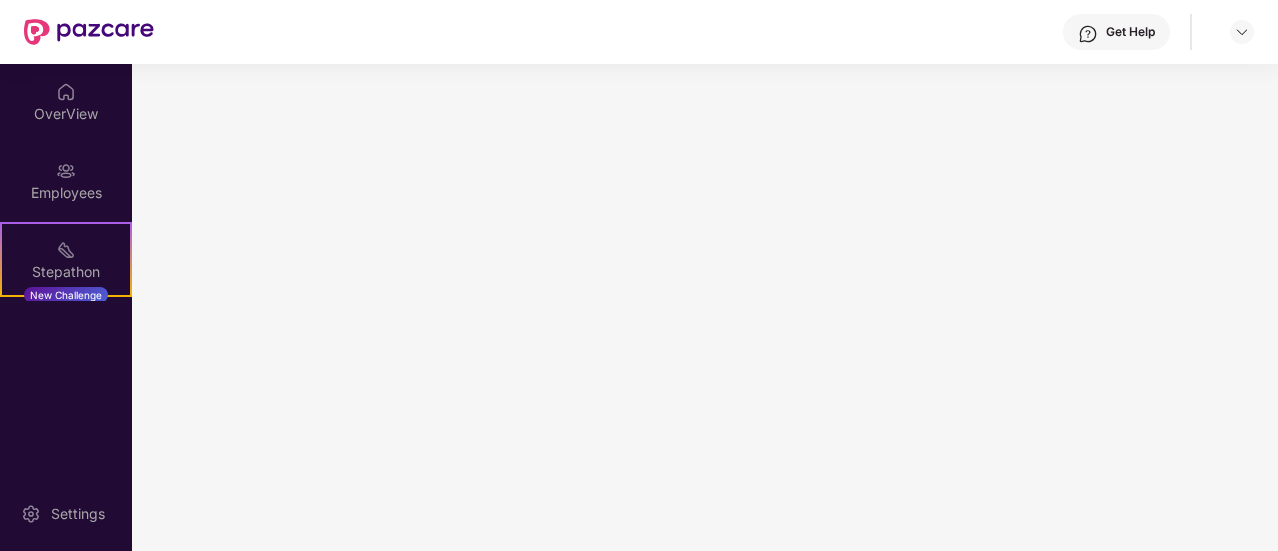 scroll, scrollTop: 0, scrollLeft: 0, axis: both 